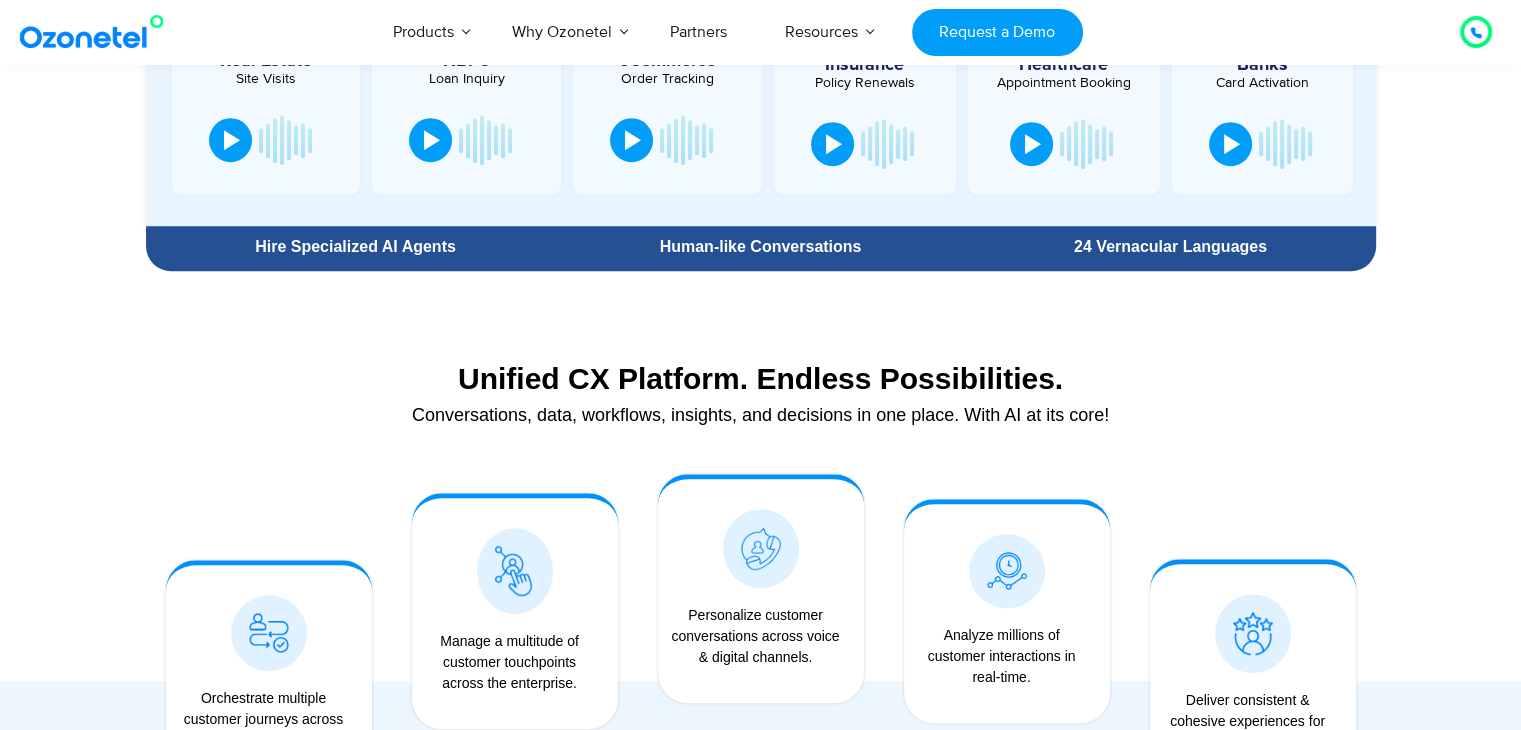 scroll, scrollTop: 2028, scrollLeft: 0, axis: vertical 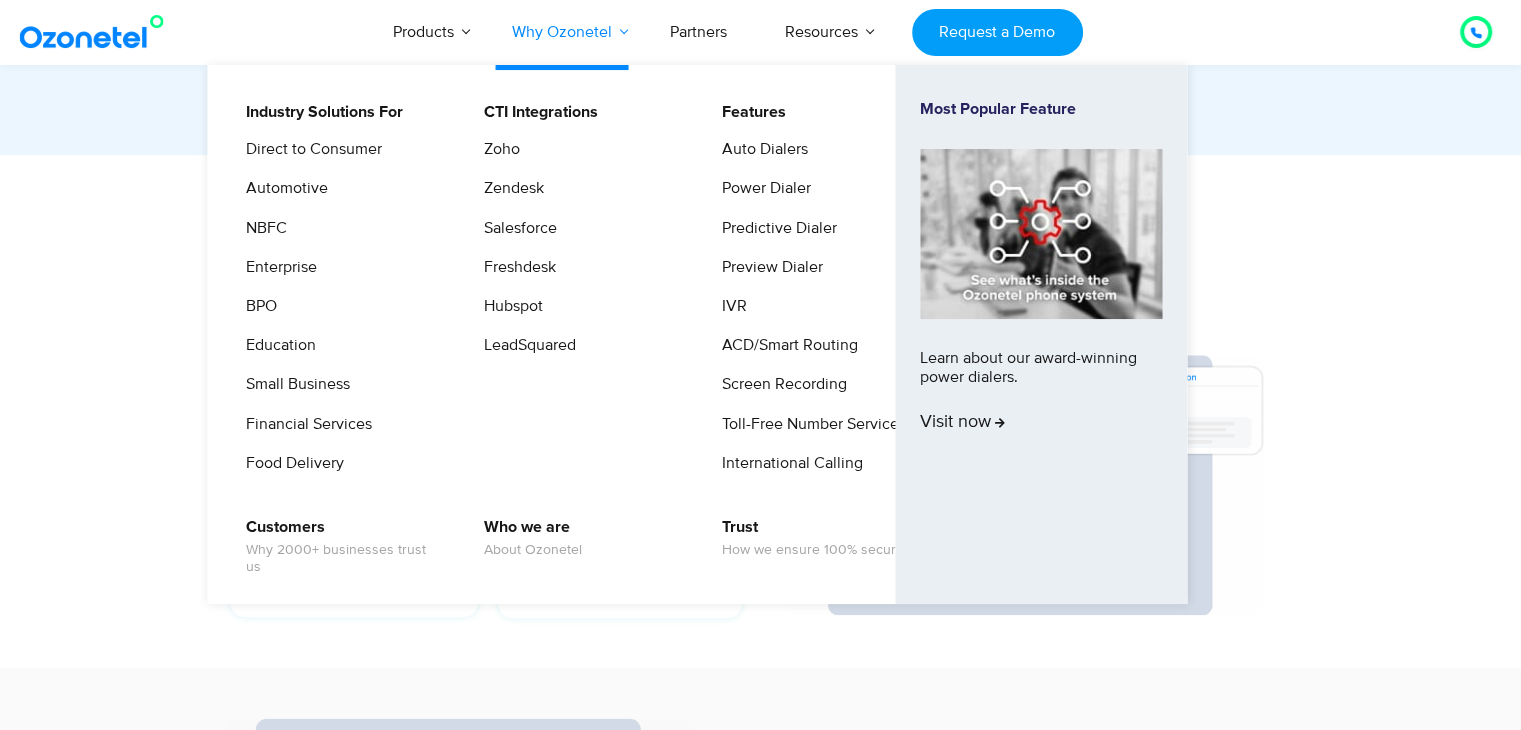 click on "Why Ozonetel" at bounding box center [562, 32] 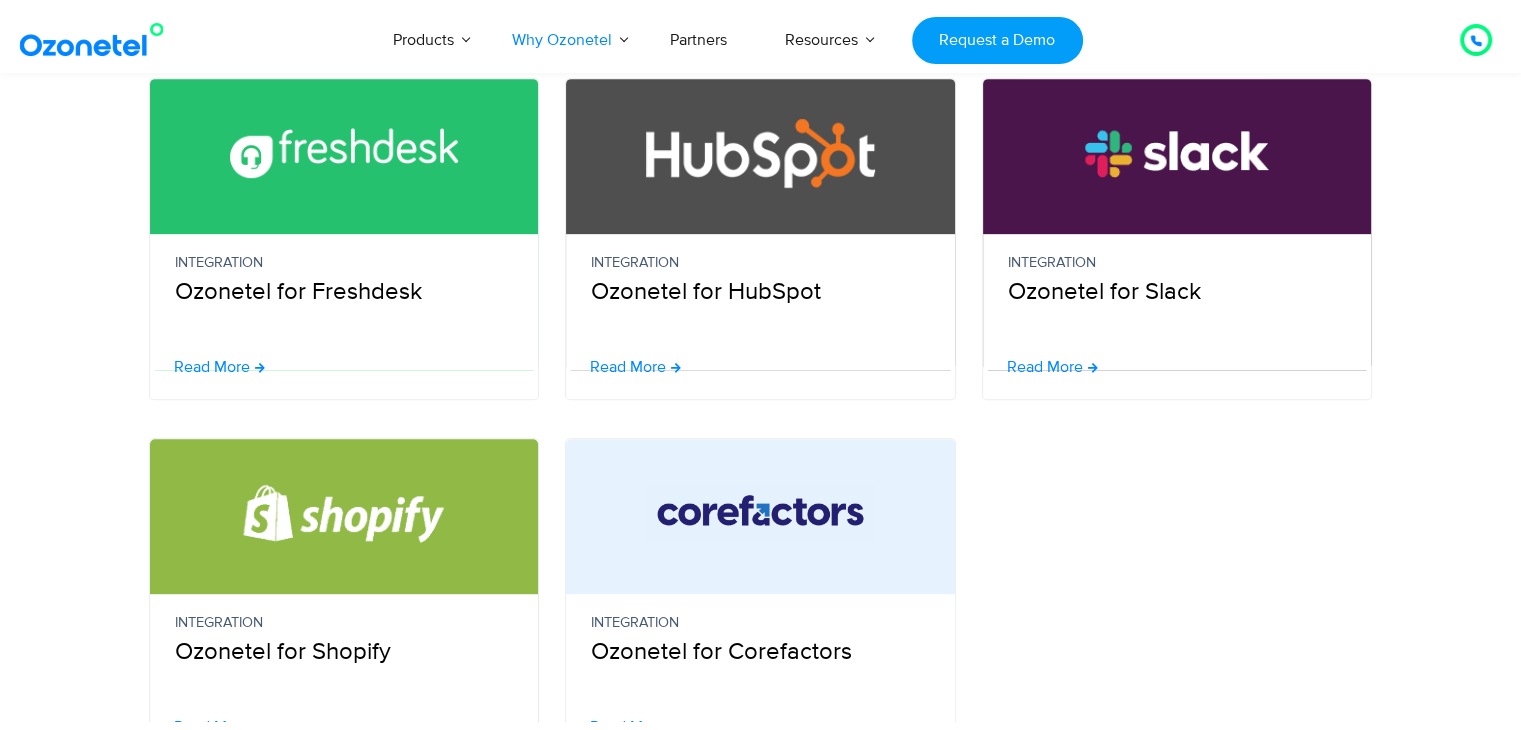 scroll, scrollTop: 2600, scrollLeft: 0, axis: vertical 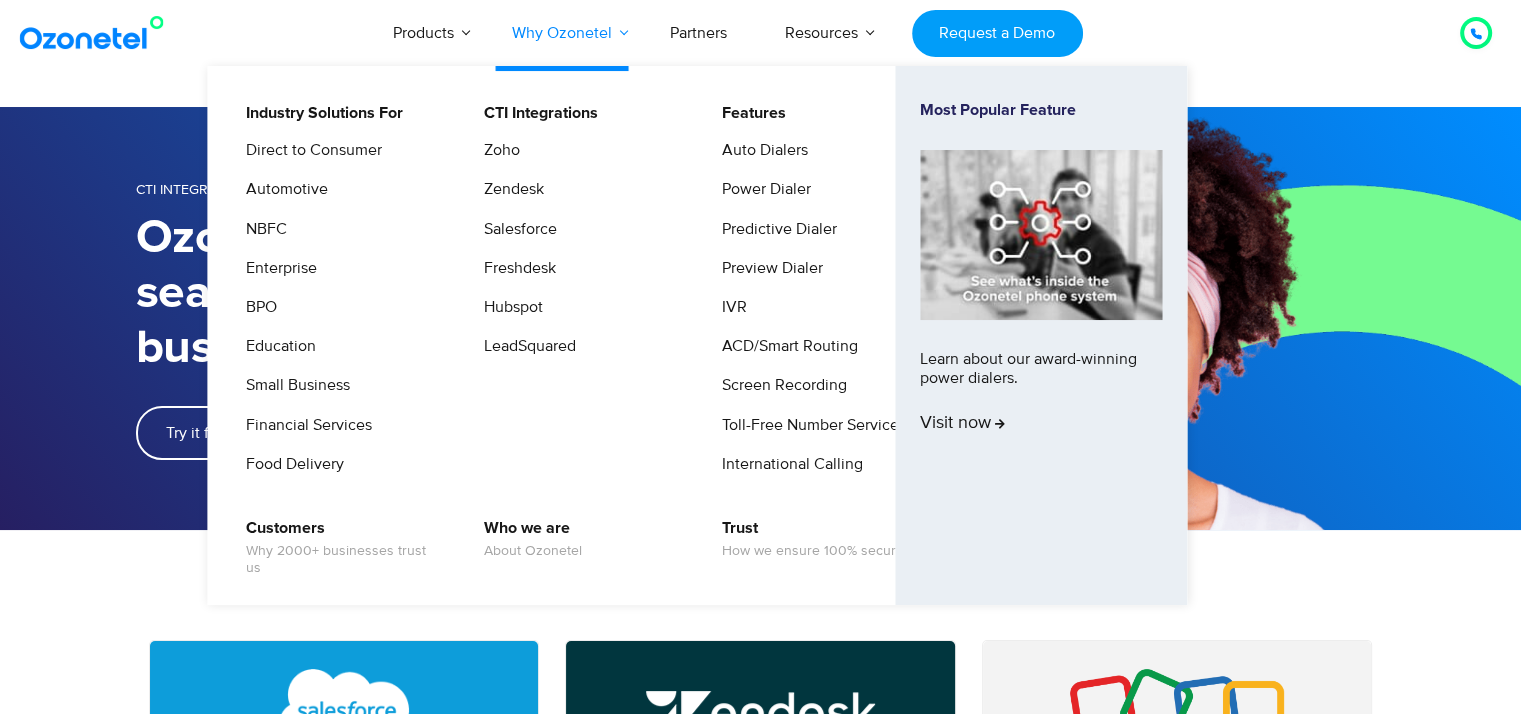 click on "Why Ozonetel" at bounding box center [562, 33] 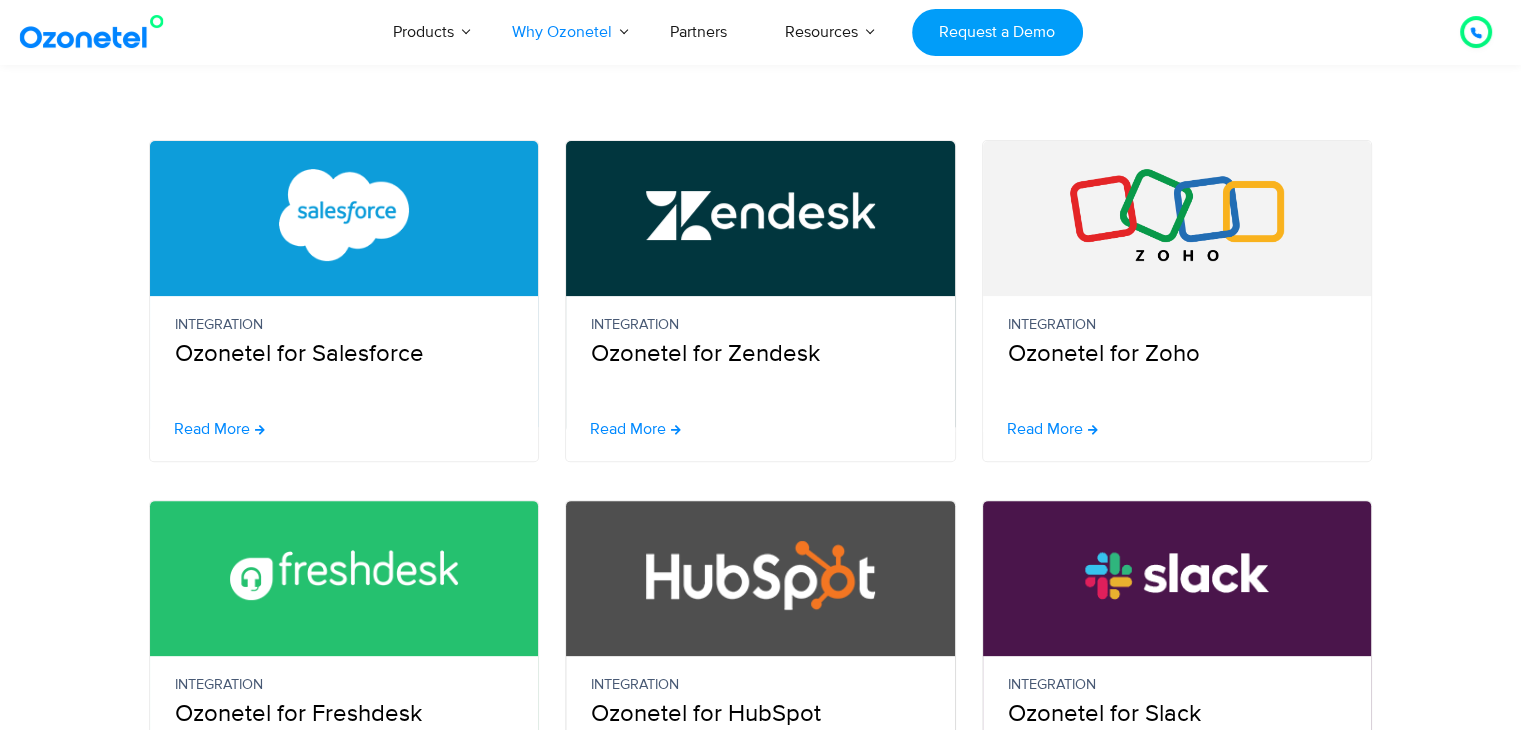 scroll, scrollTop: 500, scrollLeft: 0, axis: vertical 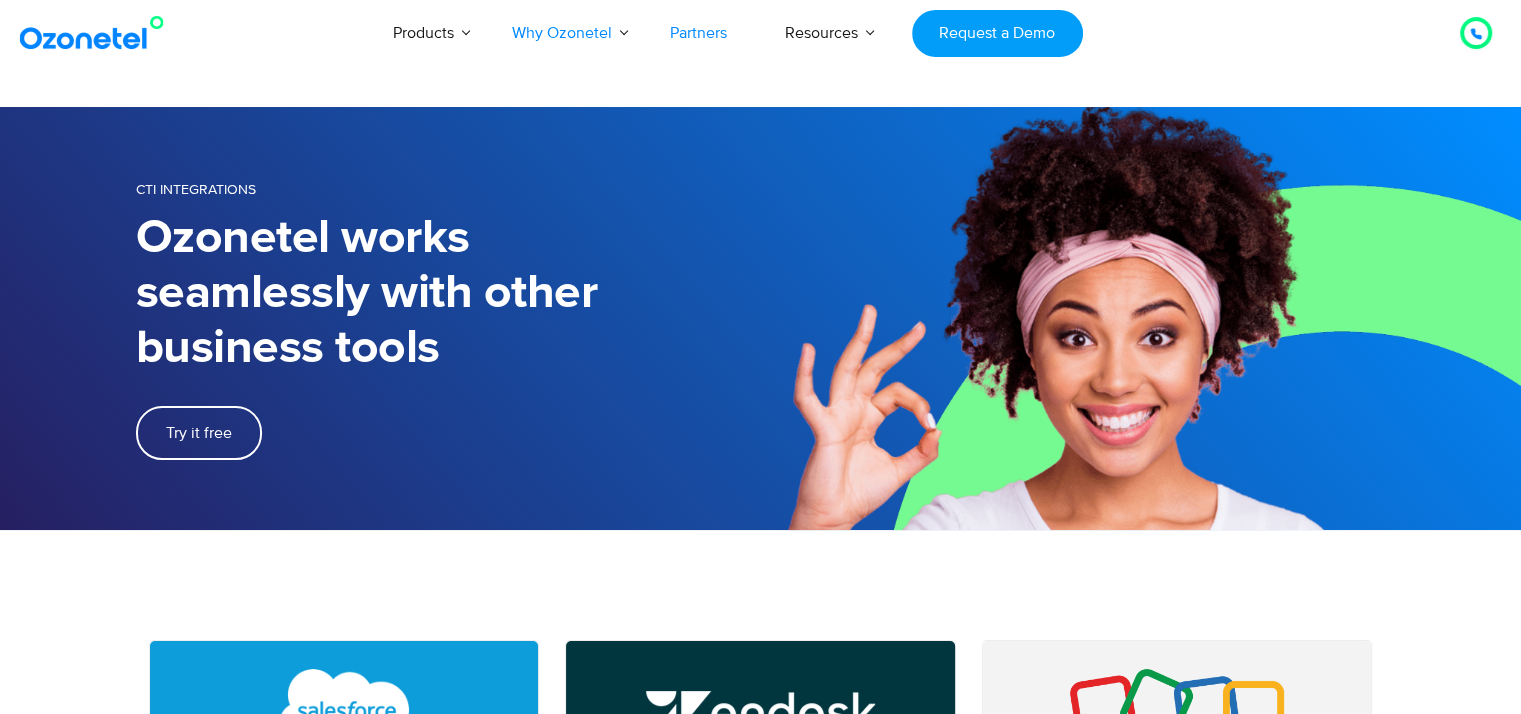 click on "Partners" at bounding box center [698, 33] 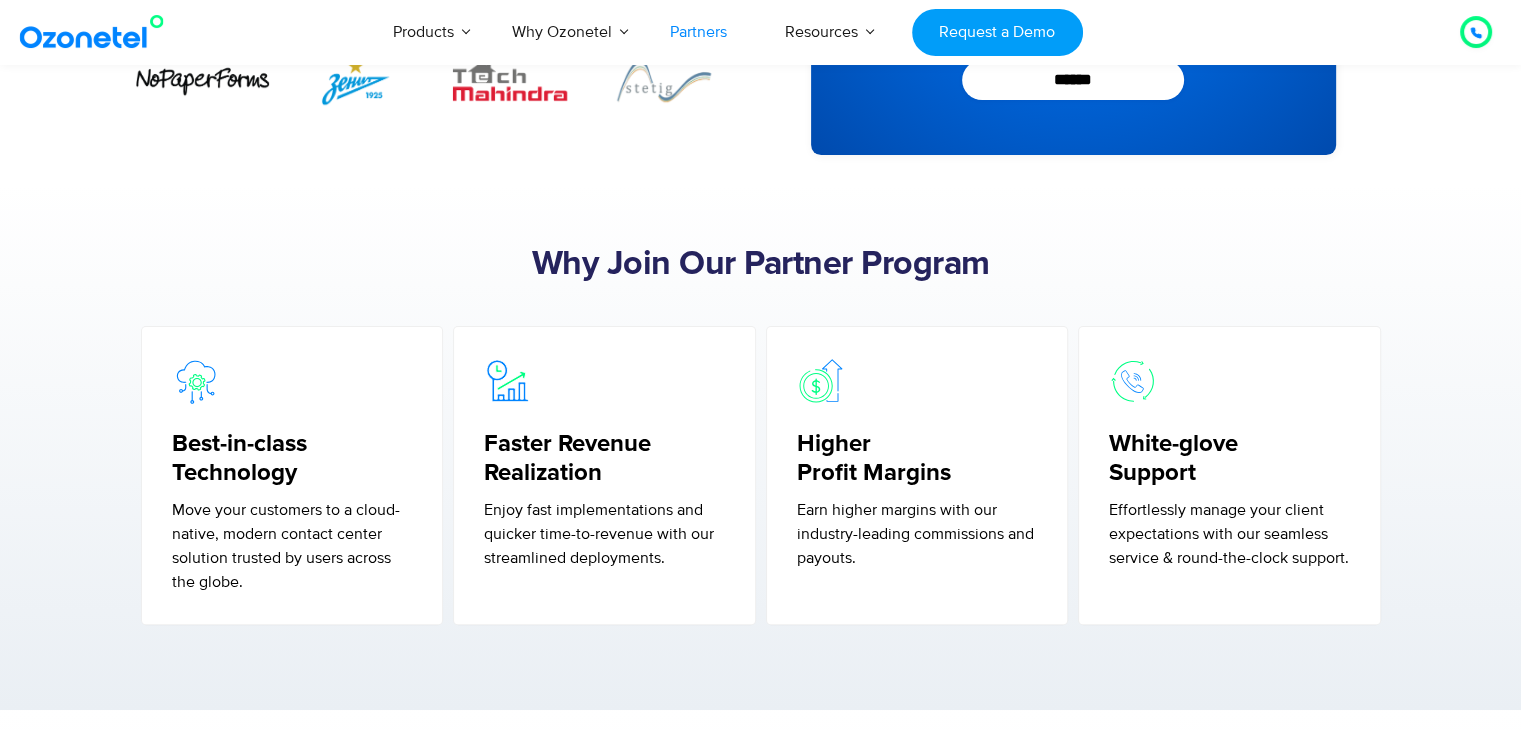 scroll, scrollTop: 0, scrollLeft: 0, axis: both 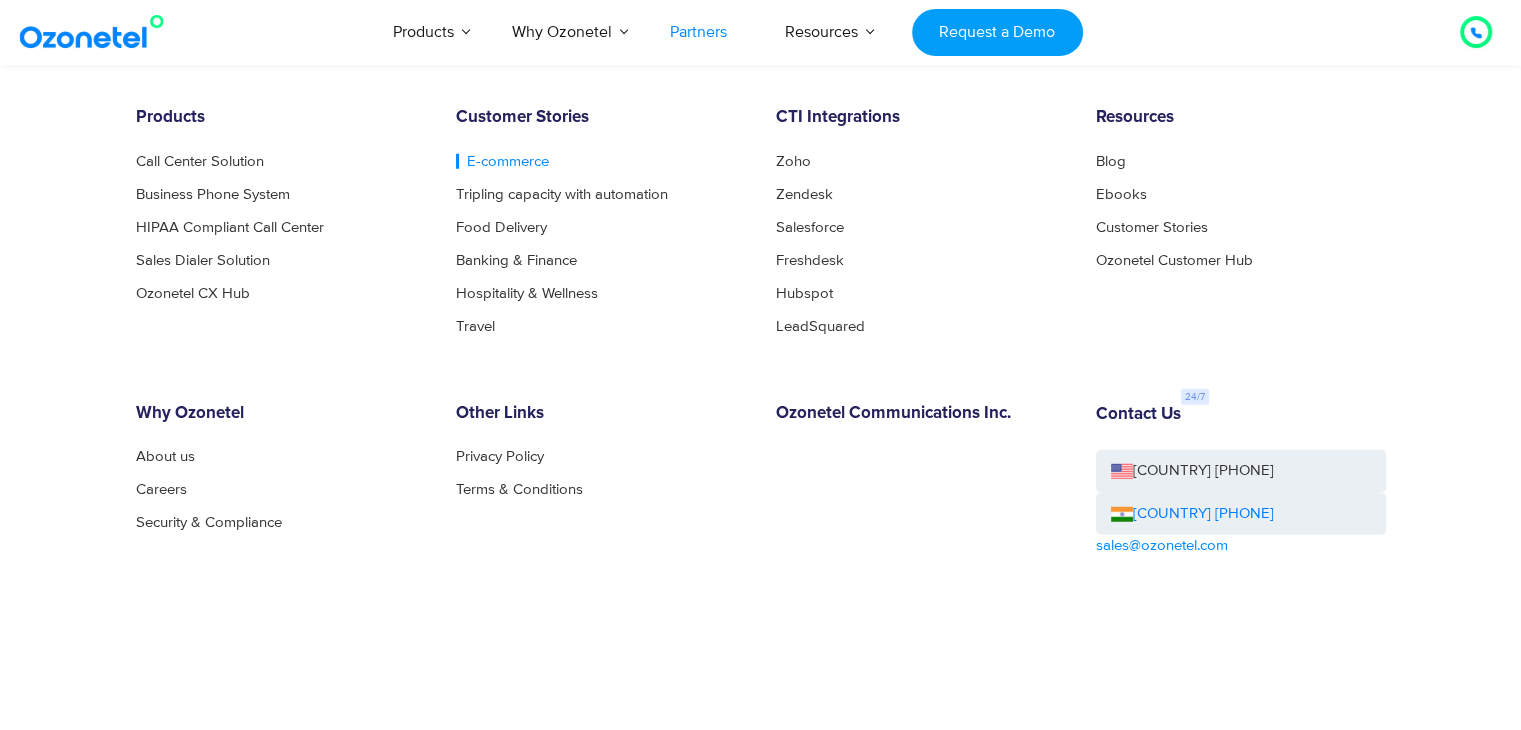 click on "E-commerce" at bounding box center [502, 161] 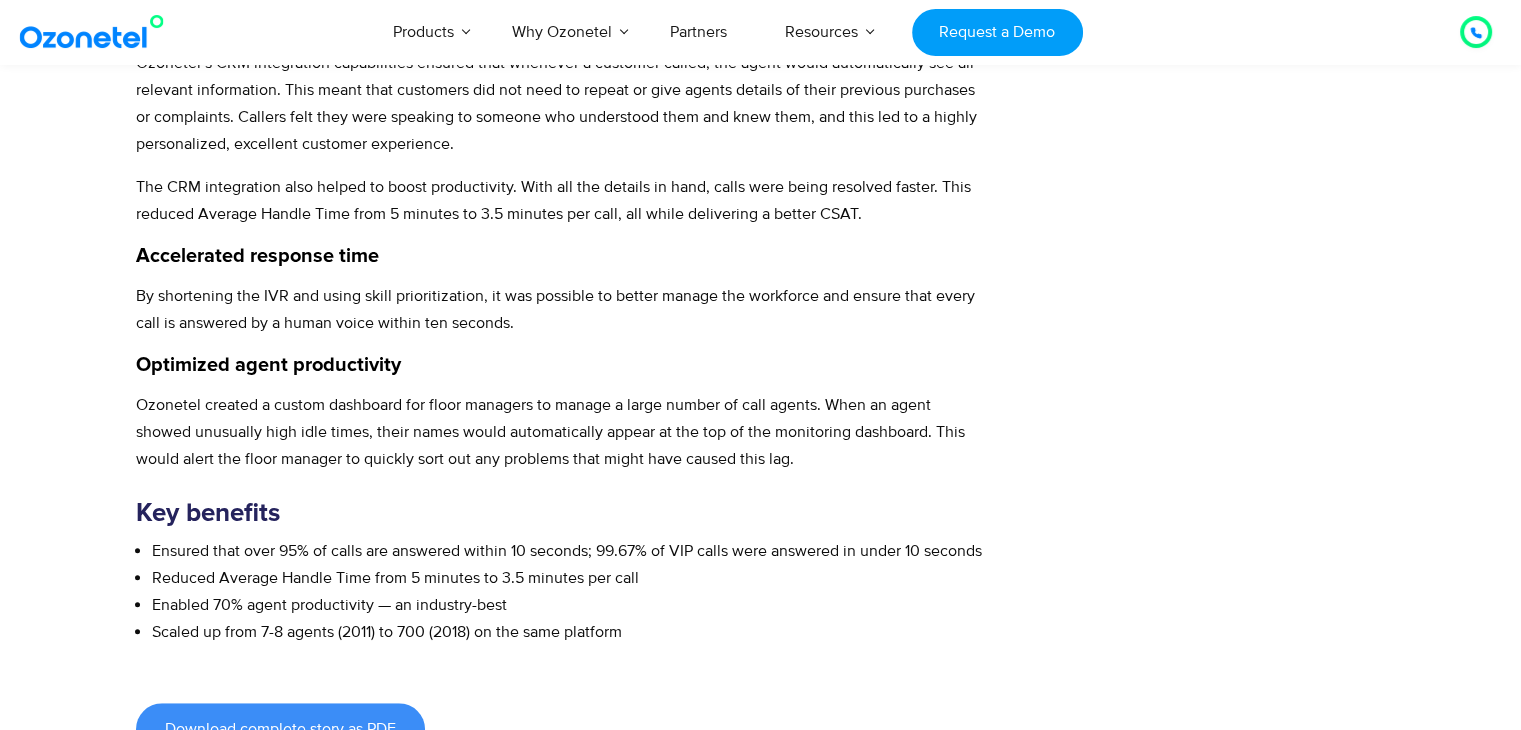 scroll, scrollTop: 1462, scrollLeft: 0, axis: vertical 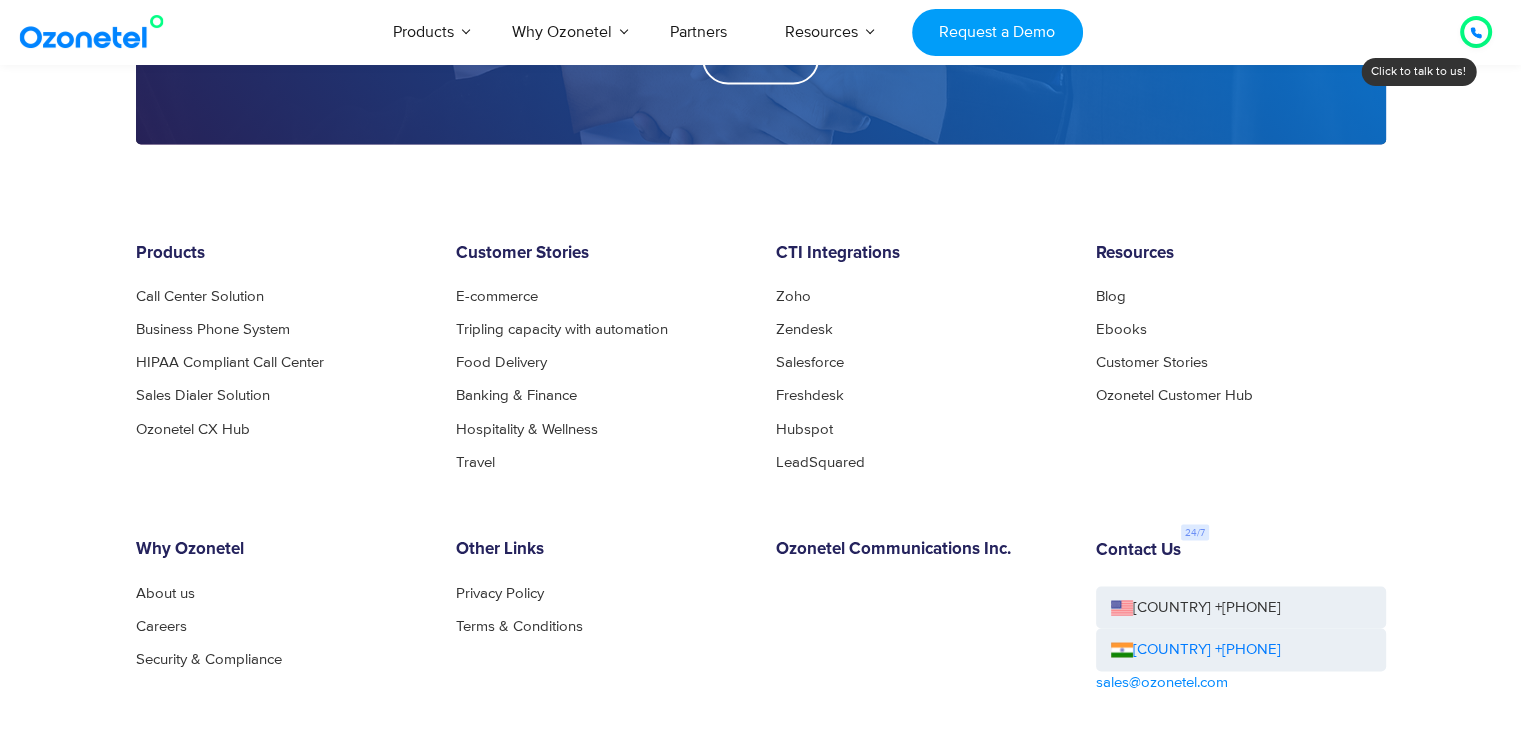 click 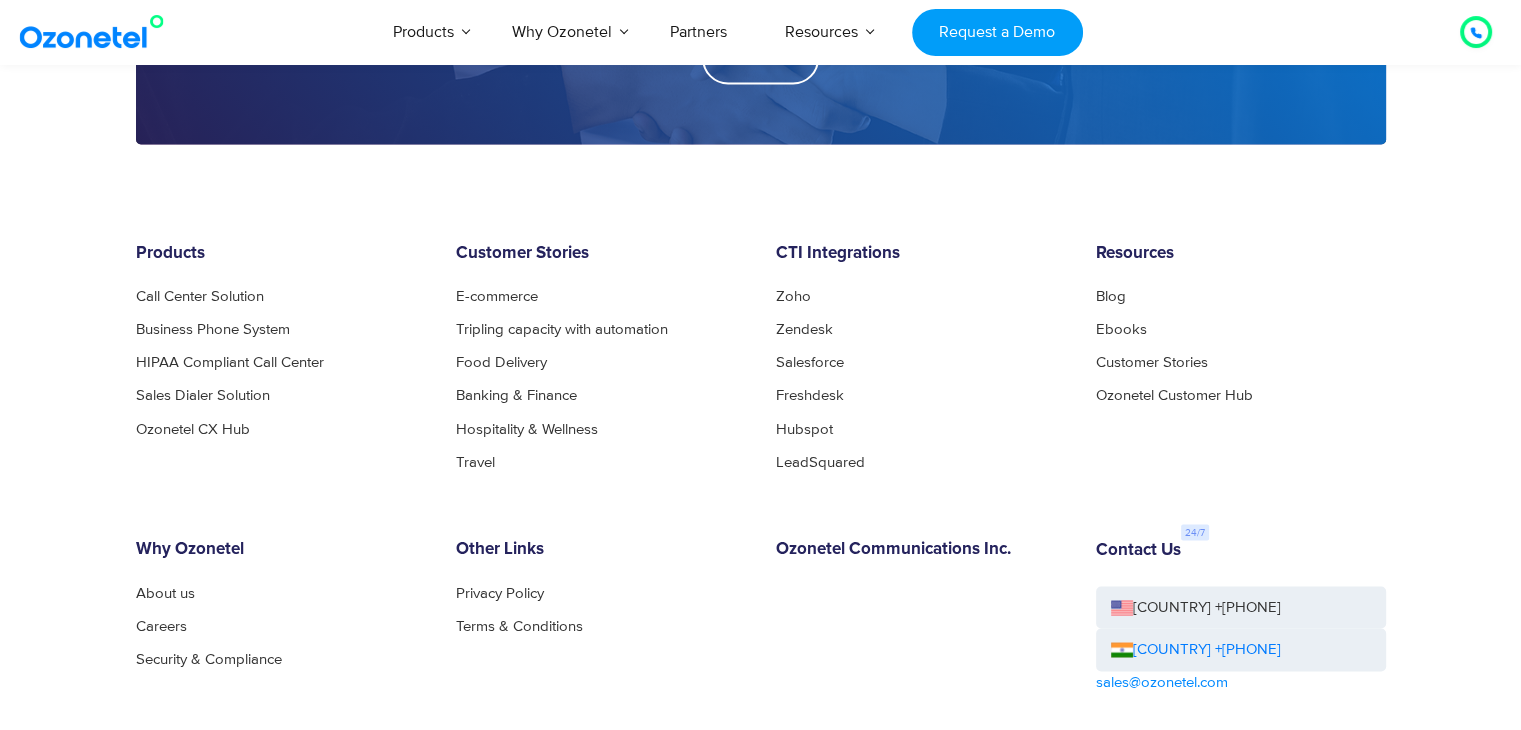 drag, startPoint x: 1474, startPoint y: 38, endPoint x: 1164, endPoint y: 38, distance: 310 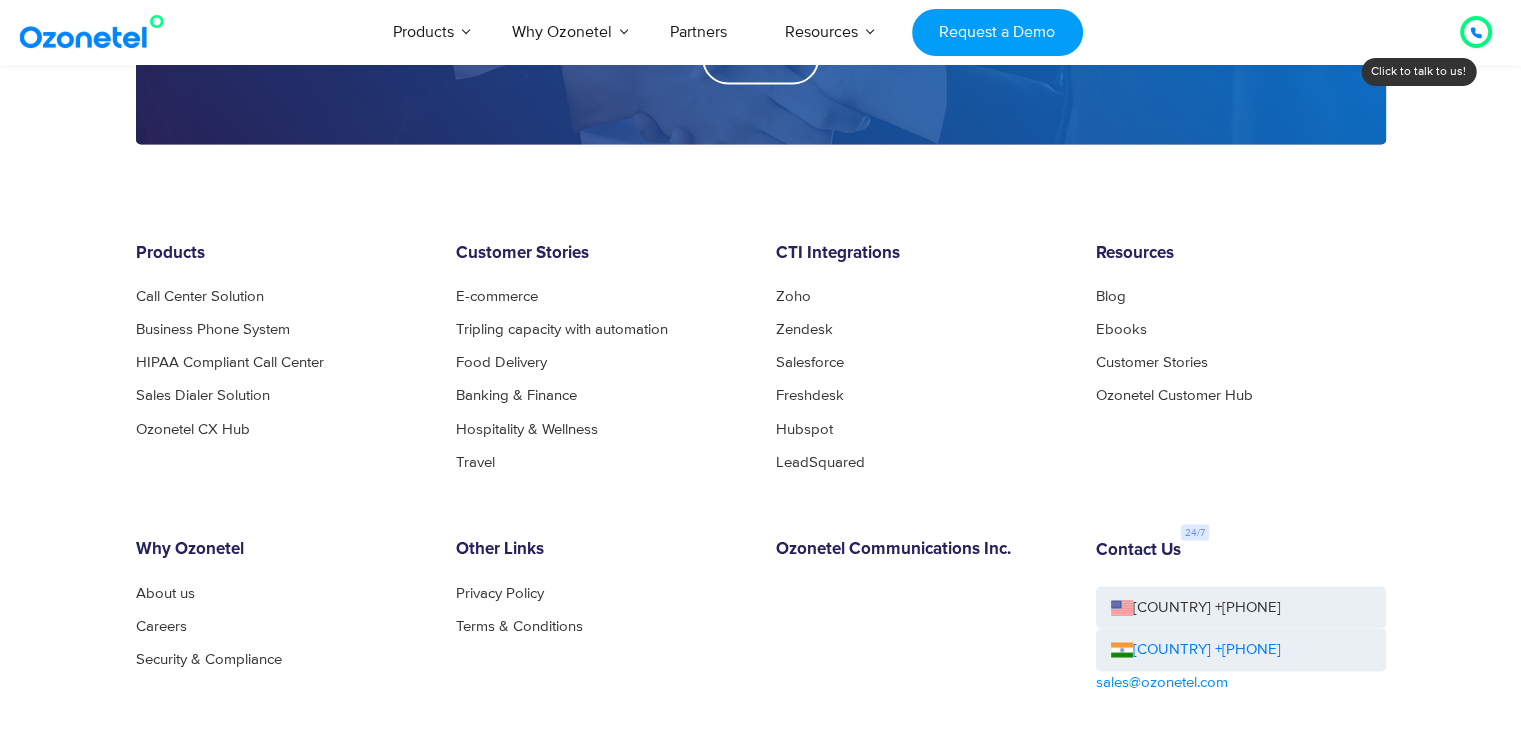 click at bounding box center [1476, 32] 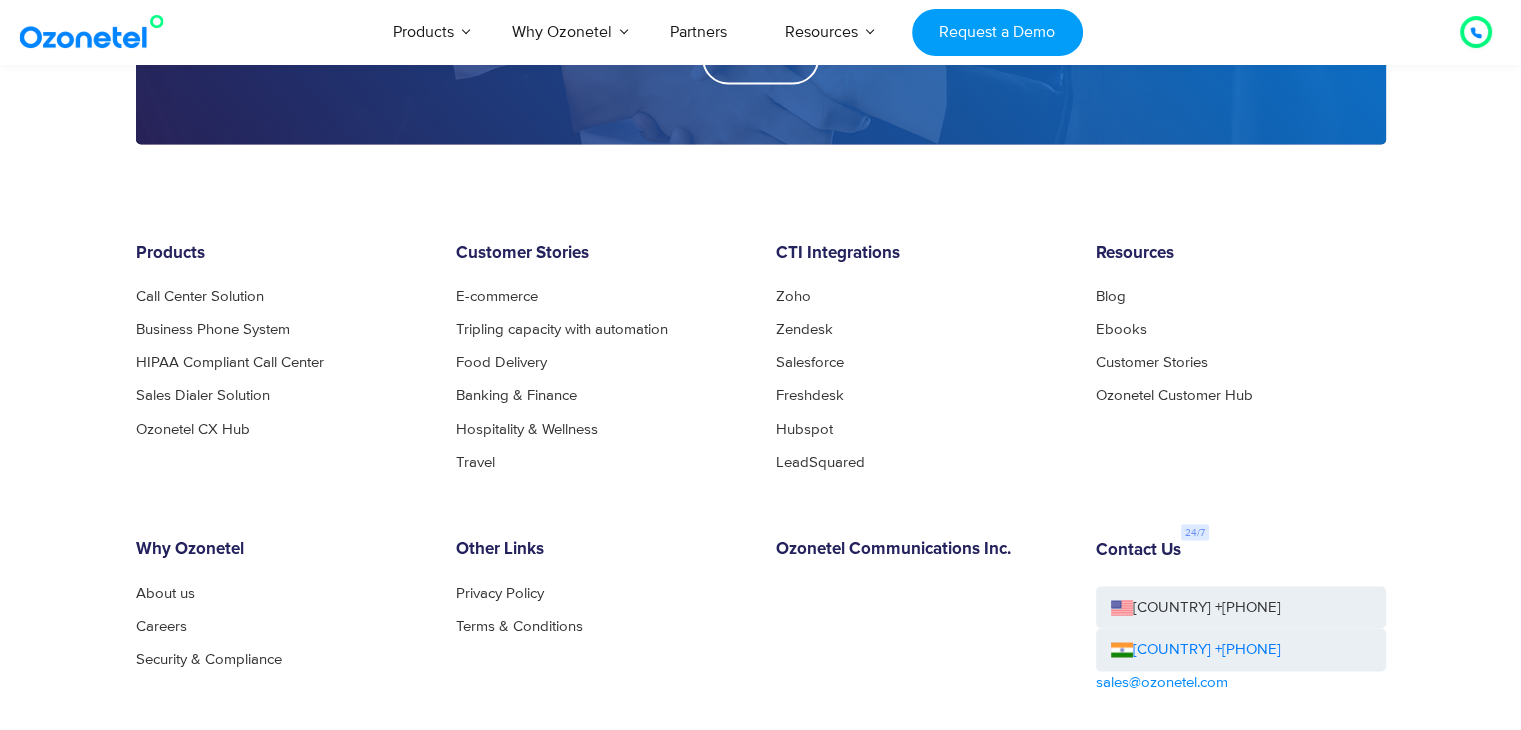 click on "Products
AI & CX
Voice AI Agents
Agent Assist
Voice of Customer
Quality Audits
Knowledge AI
Call Center Solution Complete call center on the cloud
Inbound Calling
Outbound Calling
Blended Call Center
CTI Integrations
Automated Telemarketing
Cloud Telephony
Sales Dialer Solution  Better Inbound Sales & Outreach
Click to Call
Auto Dialers
CRM Integrations
Virtual Number | IVR Number
Inside sales solution
Missed Call Solutions
Digital Channels
Whatsapp Business Solution
Intercom Integration
Ozonetel CX Hub Unified customer experience platform
Omnichannel Routing
Conversational AI
Speech Analytics
Business Phone System Organize your calls
Auto Attendant
Contact Manager
New Product Launch Power Instant Conversations with Customers using CXi Switch Visit now Learn More
Why Ozonetel
Industry Solutions For" at bounding box center (885, 32) 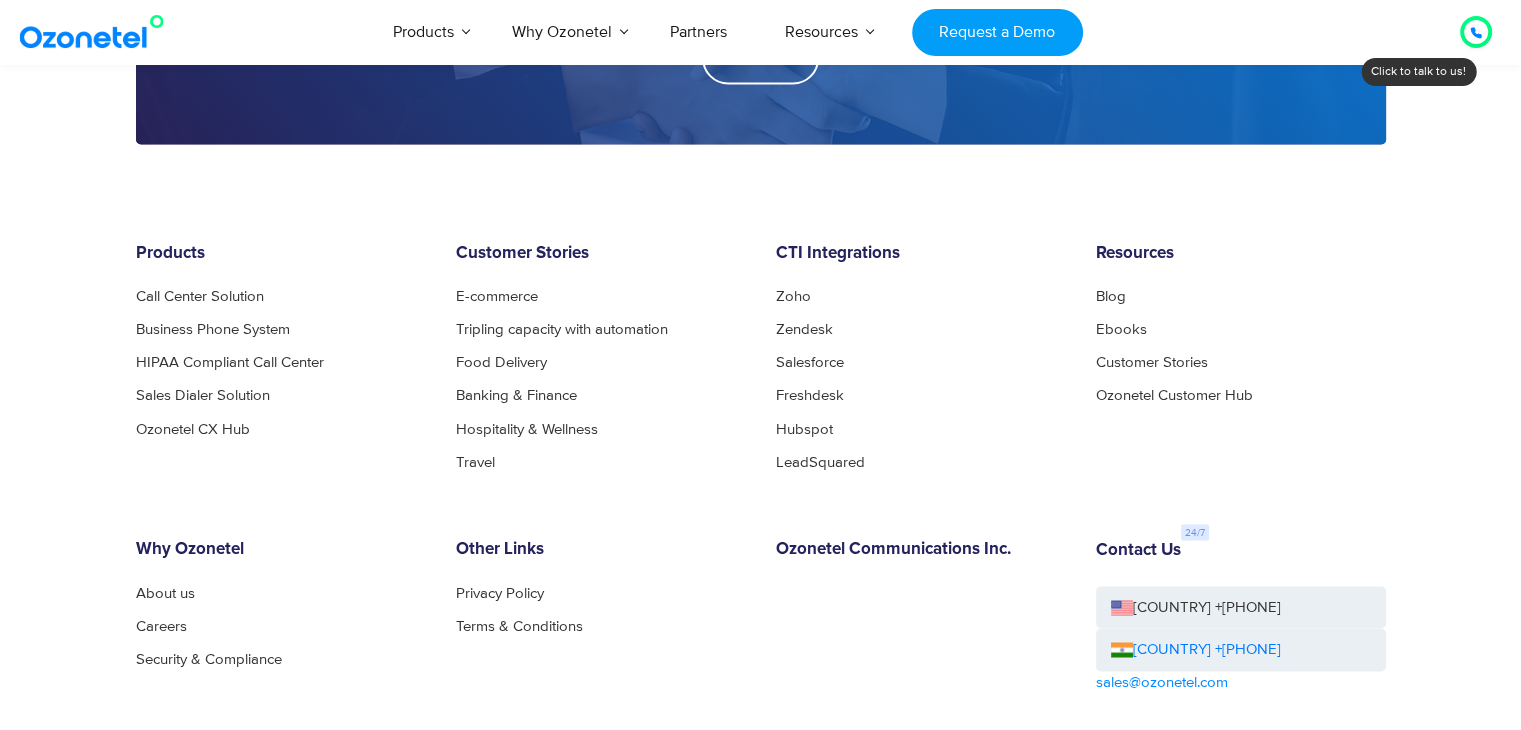click at bounding box center (1476, 32) 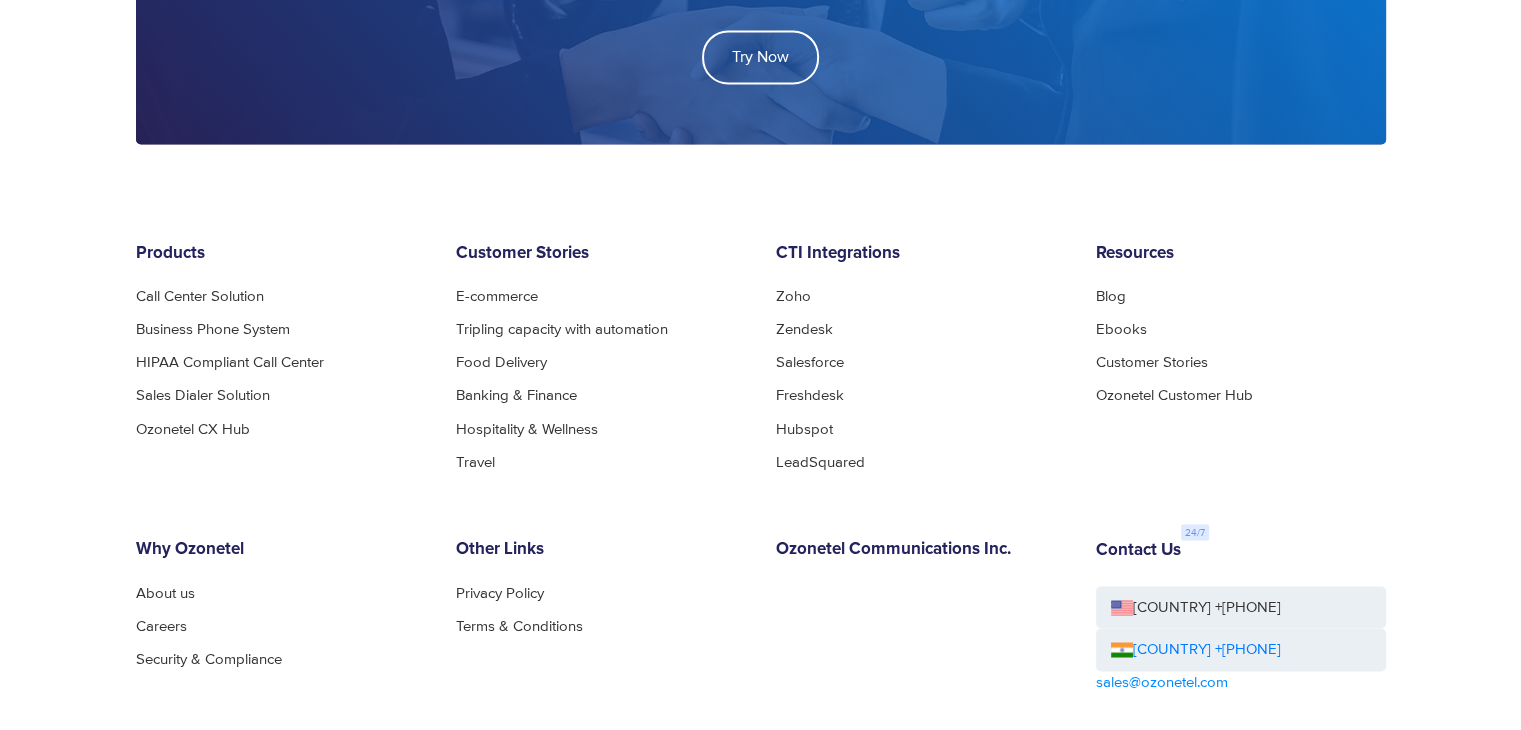 click on "[COUNTRY] : +[PHONE]
[COUNTRY] : [PHONE]
Click to talk to us!
Call in progress...
Products
AI & CX
Voice AI Agents
Agent Assist
Voice of Customer
Quality Audits" at bounding box center (760, -1216) 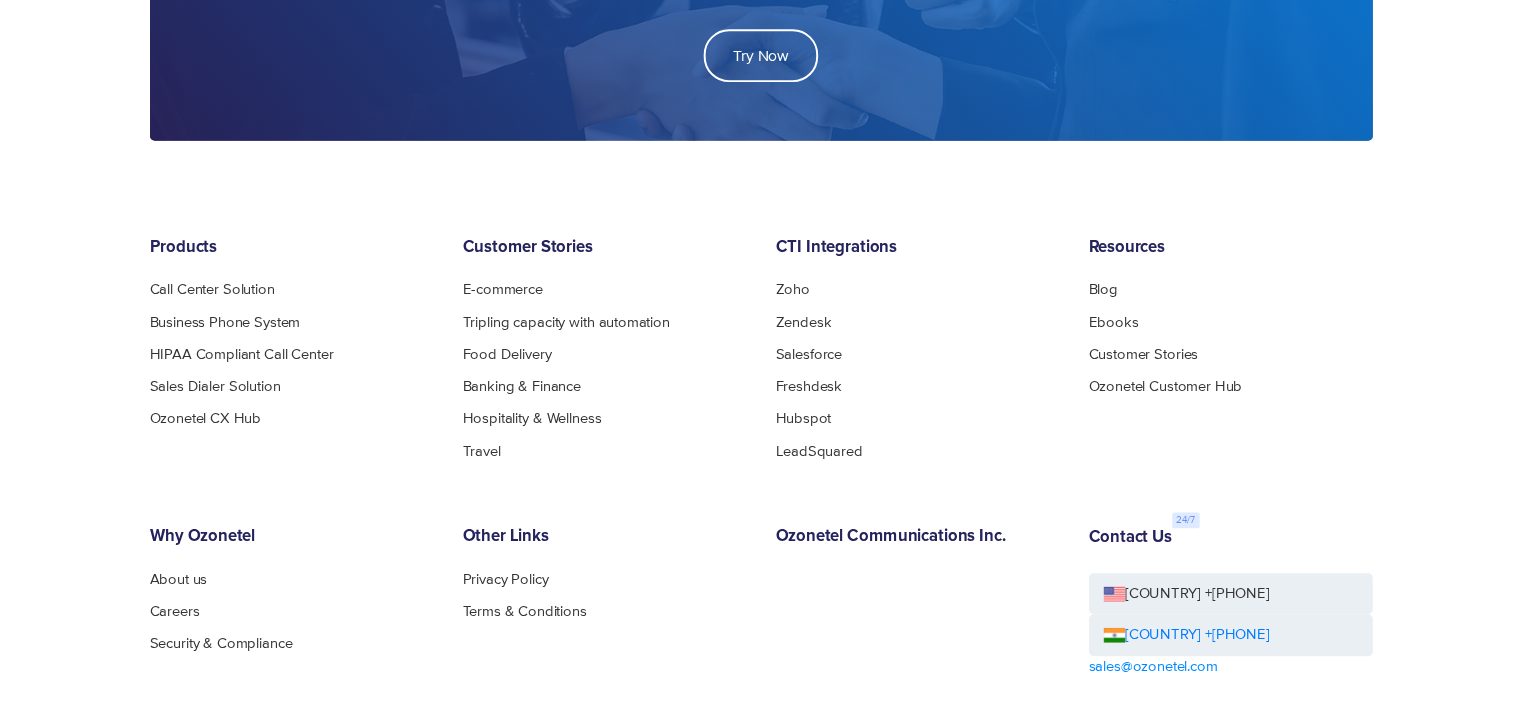 scroll, scrollTop: 0, scrollLeft: 0, axis: both 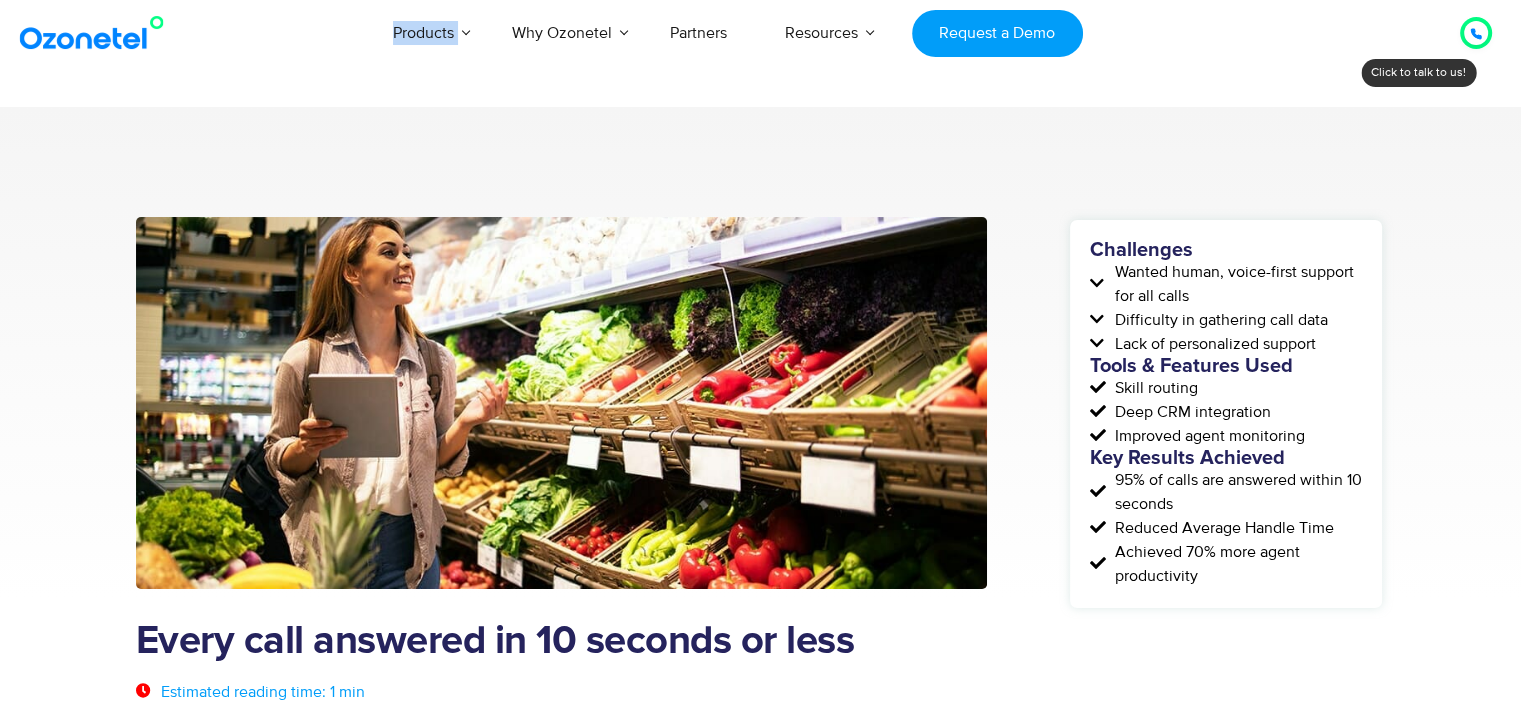 click at bounding box center (1476, 33) 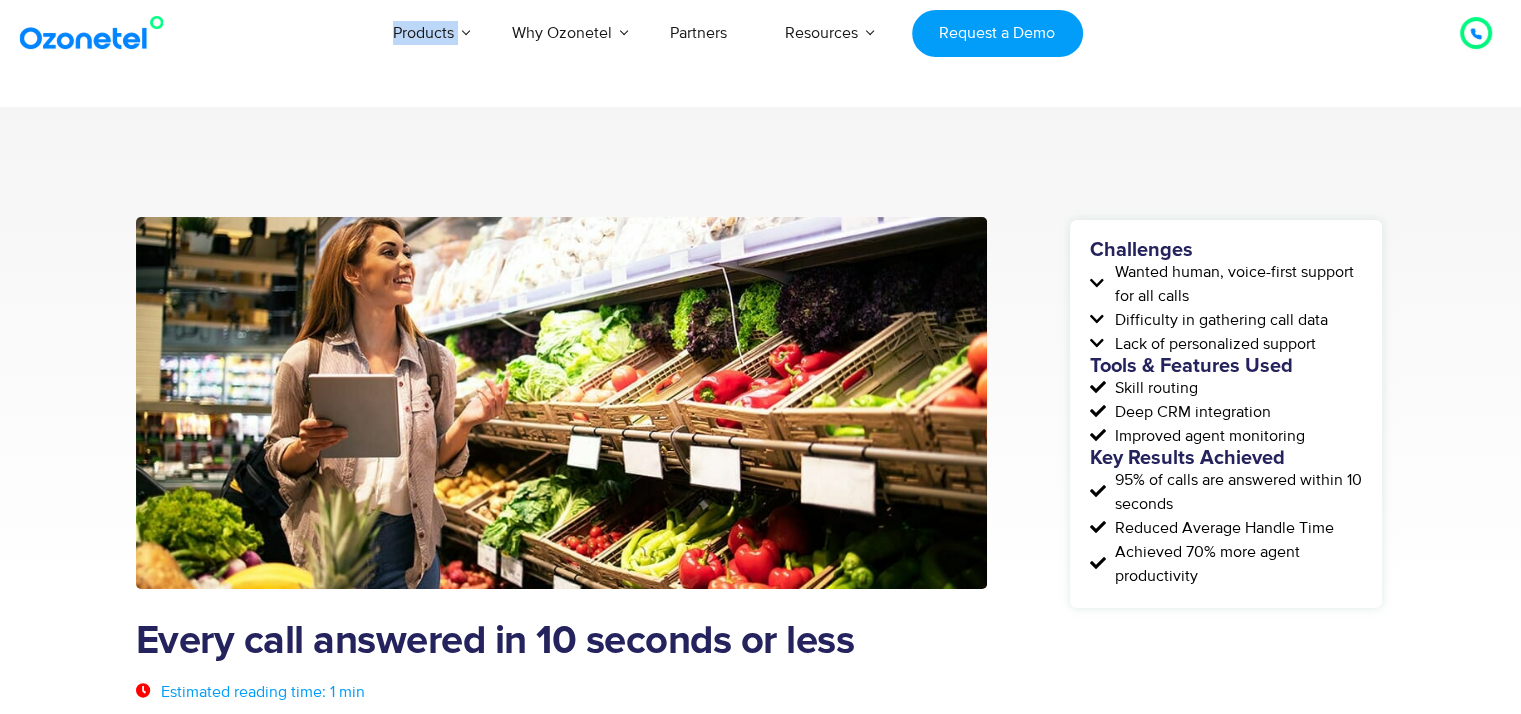click at bounding box center (96, 33) 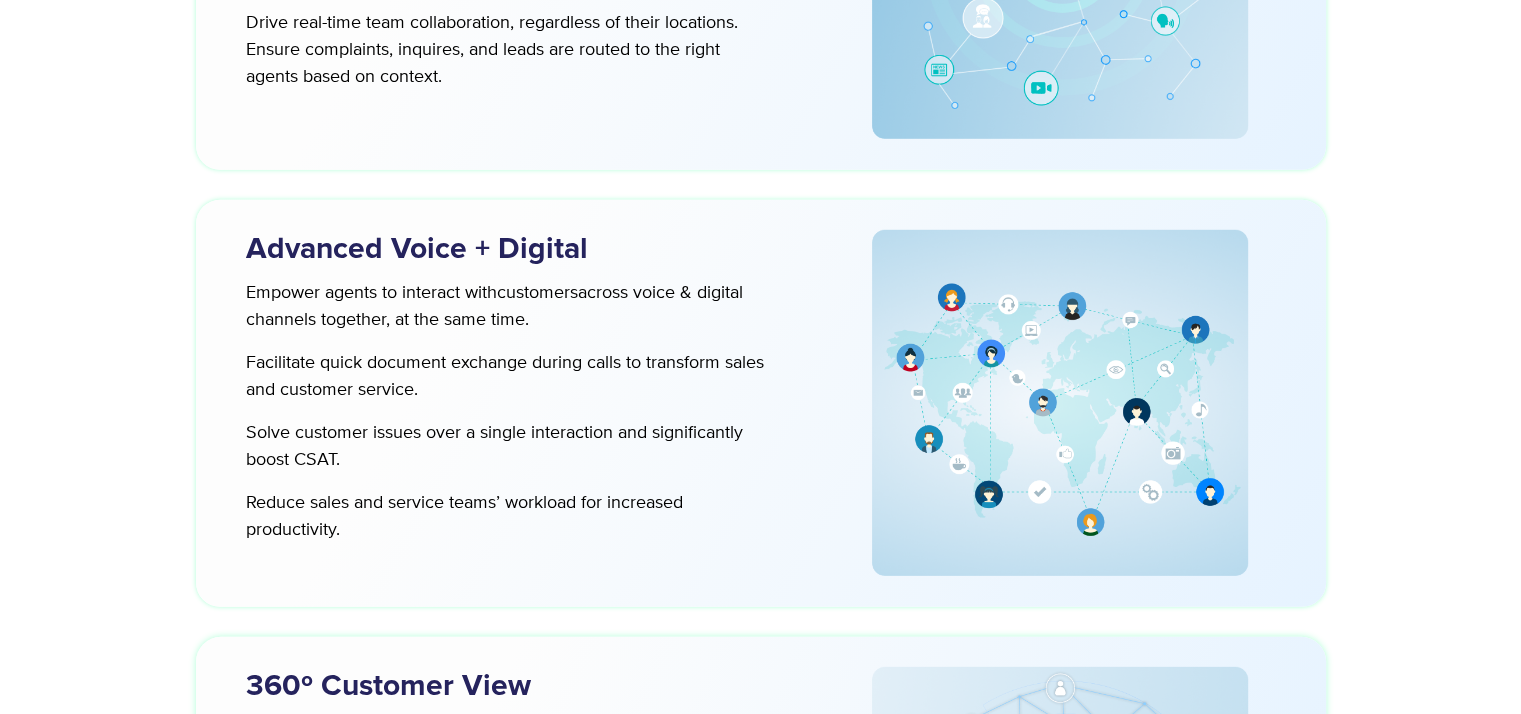 scroll, scrollTop: 6208, scrollLeft: 0, axis: vertical 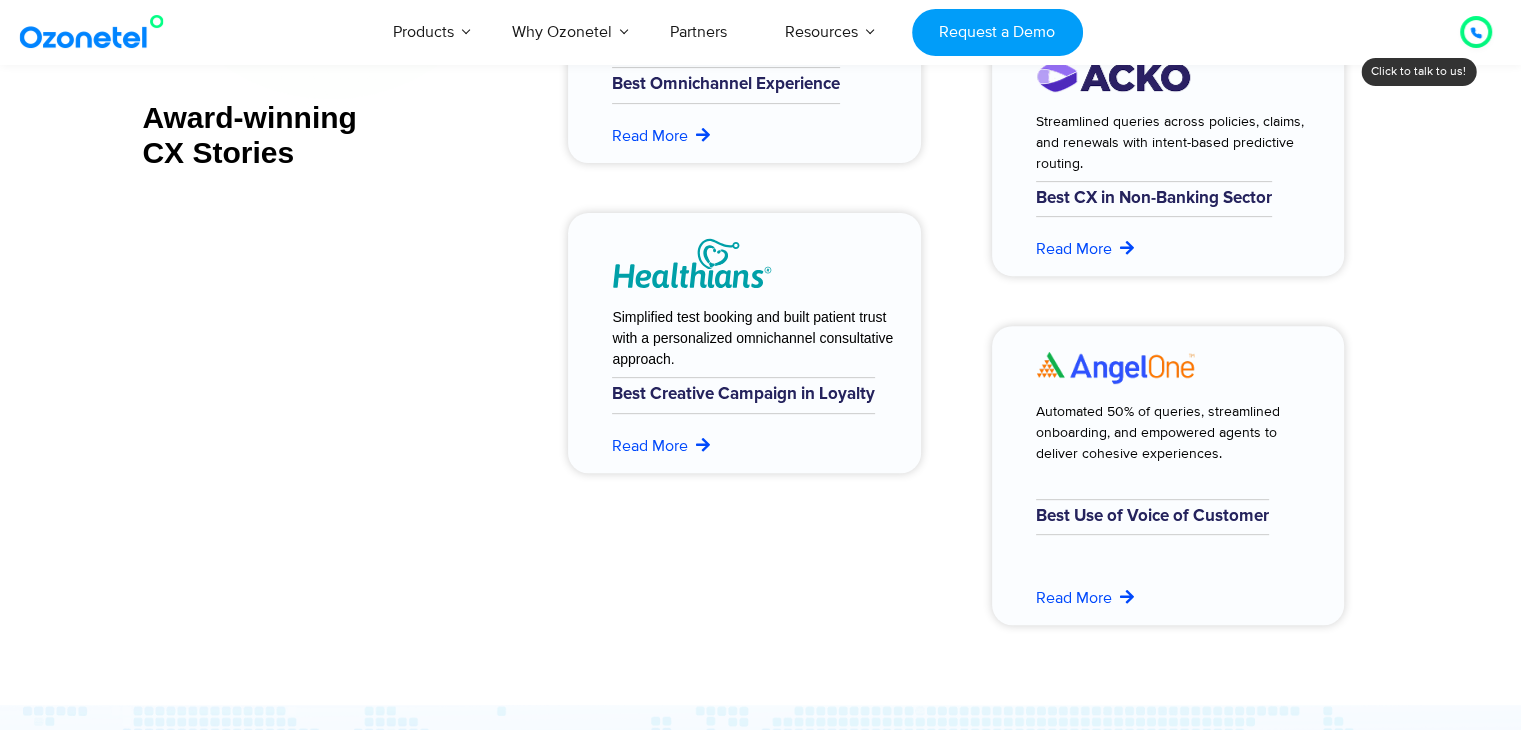 click at bounding box center (1475, 31) 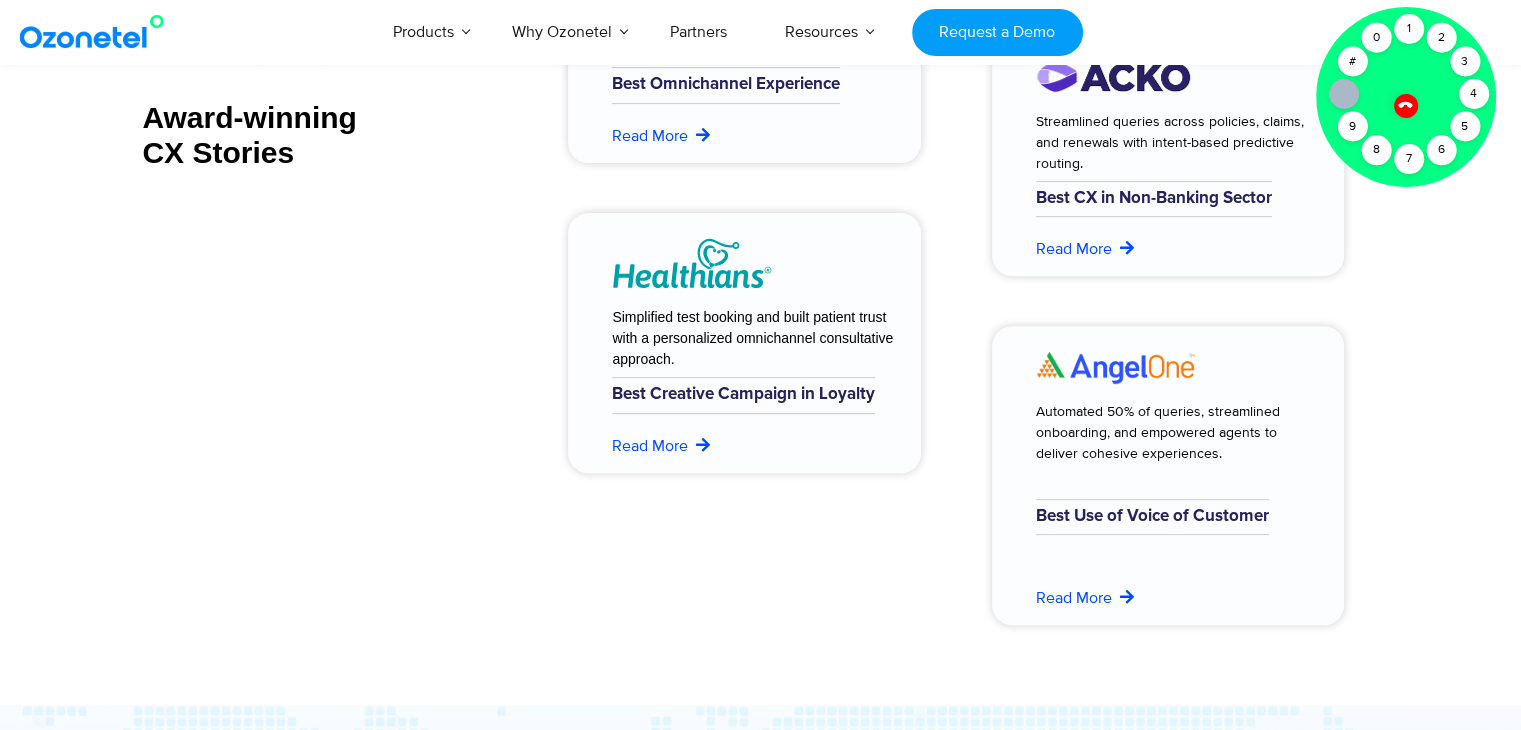 click 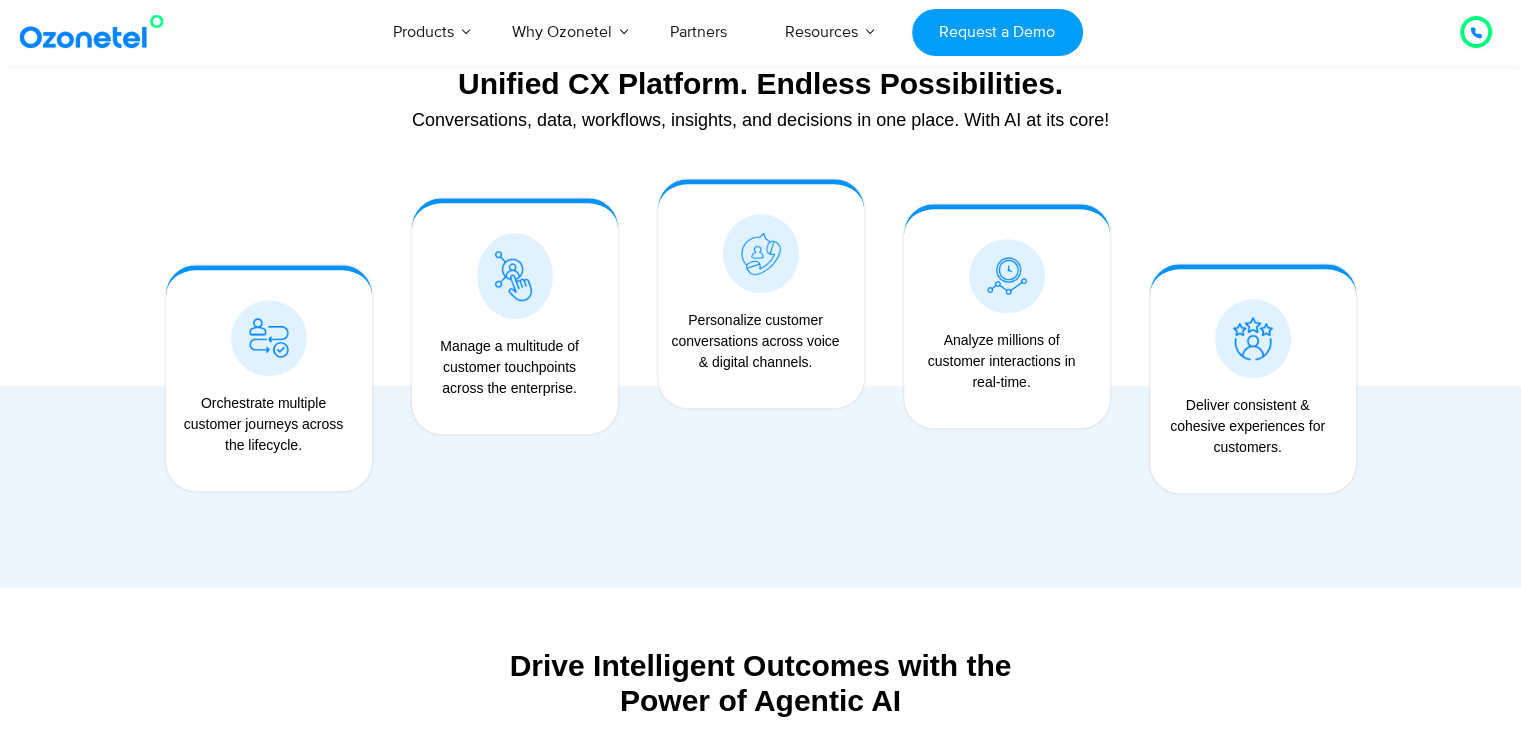 scroll, scrollTop: 1600, scrollLeft: 0, axis: vertical 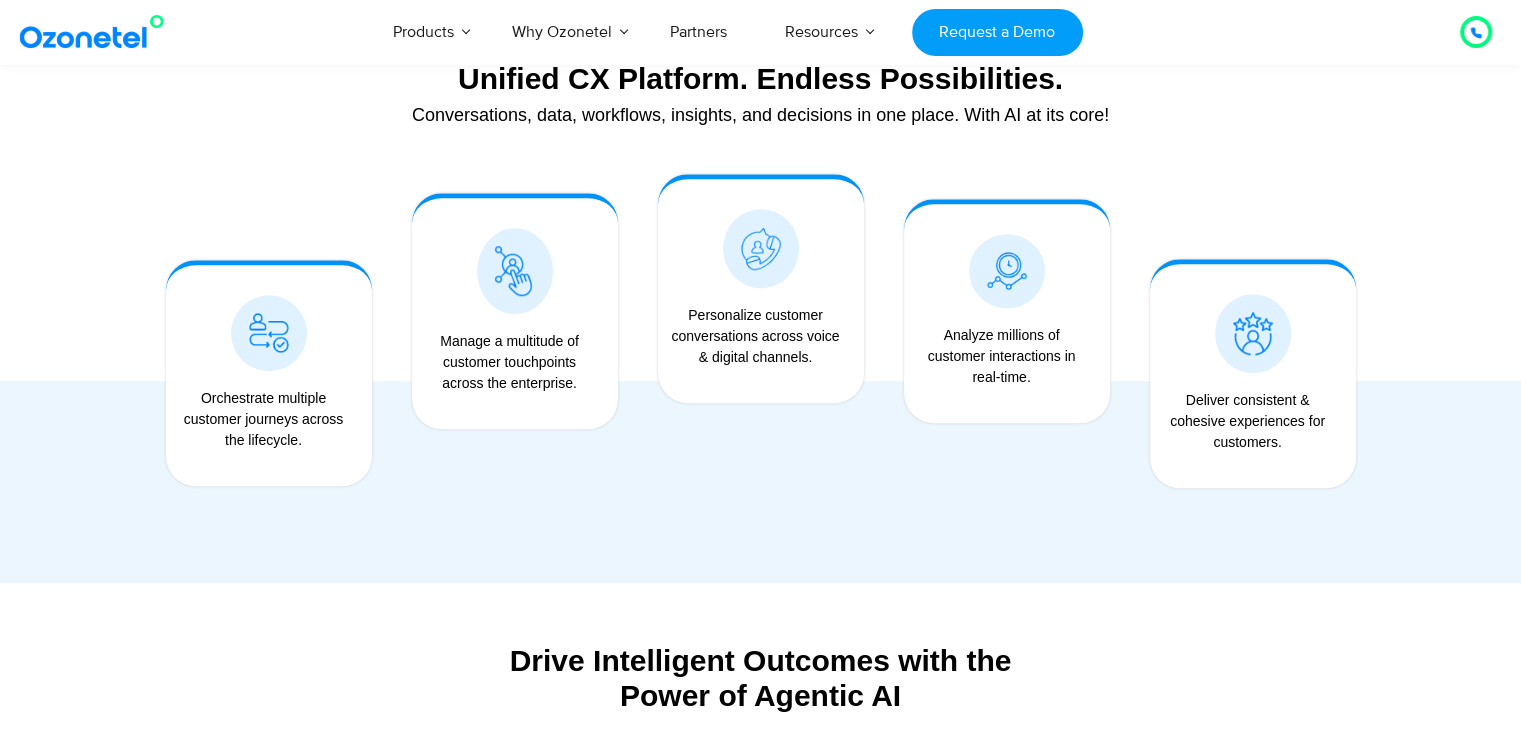 click on "Manage a multitude of customer touchpoints across the enterprise." at bounding box center [515, 323] 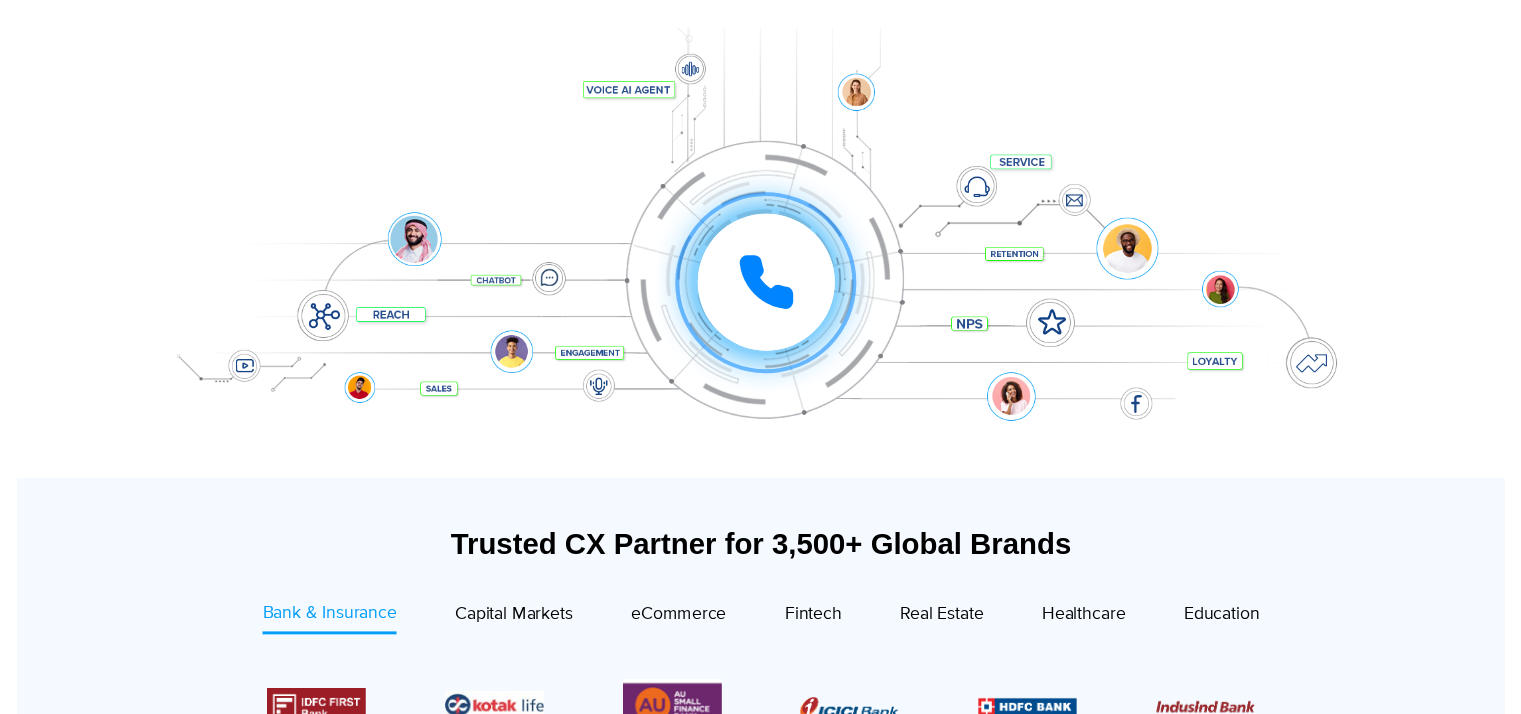 scroll, scrollTop: 0, scrollLeft: 0, axis: both 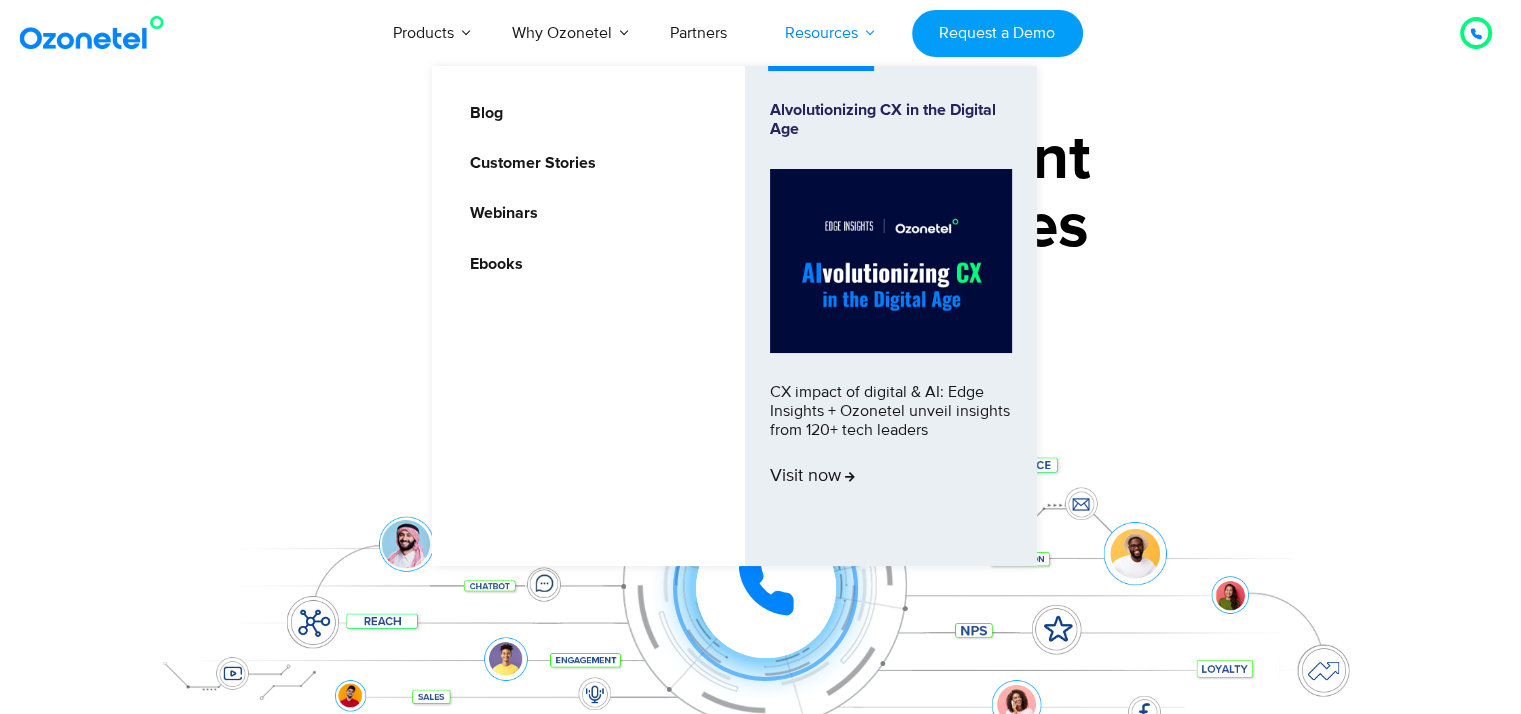 click on "Resources" at bounding box center (821, 33) 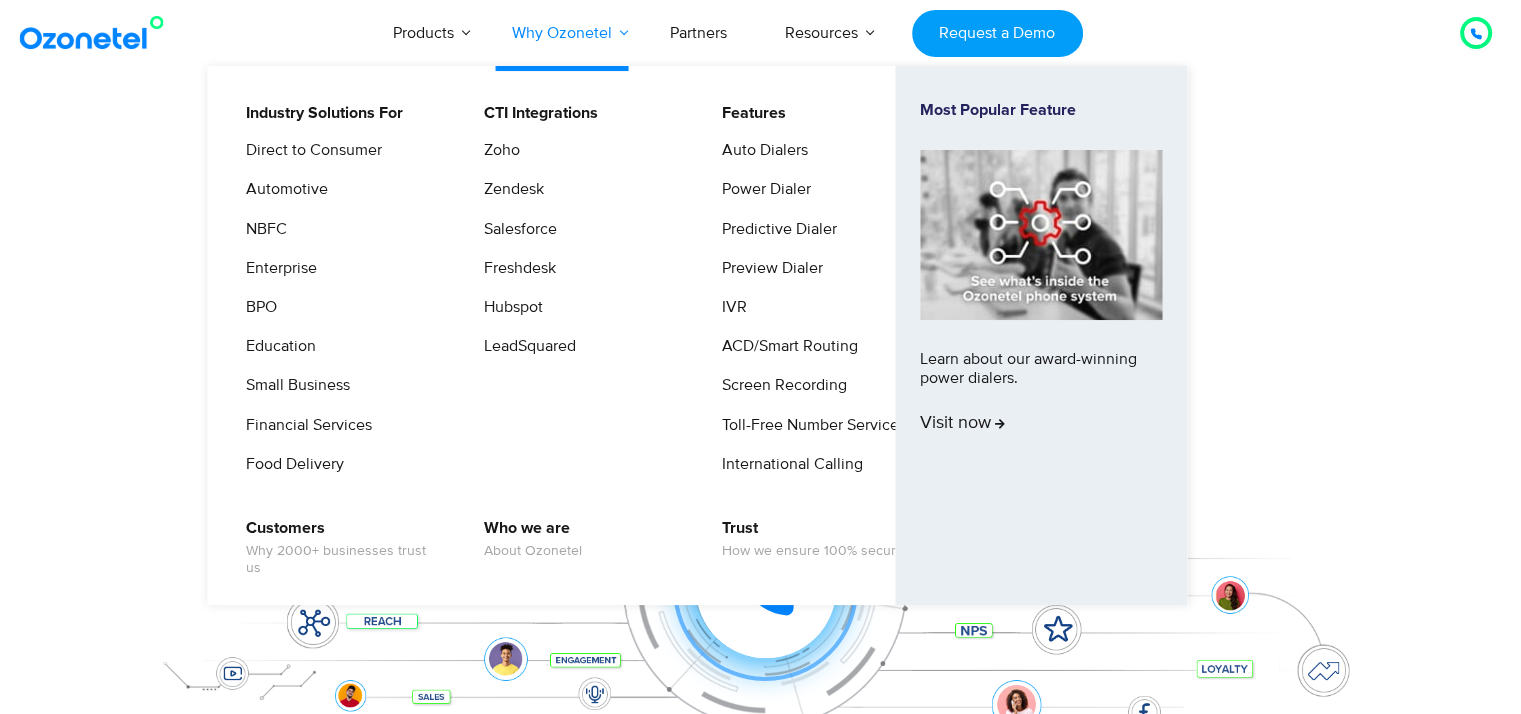 click on "Why Ozonetel" at bounding box center [562, 33] 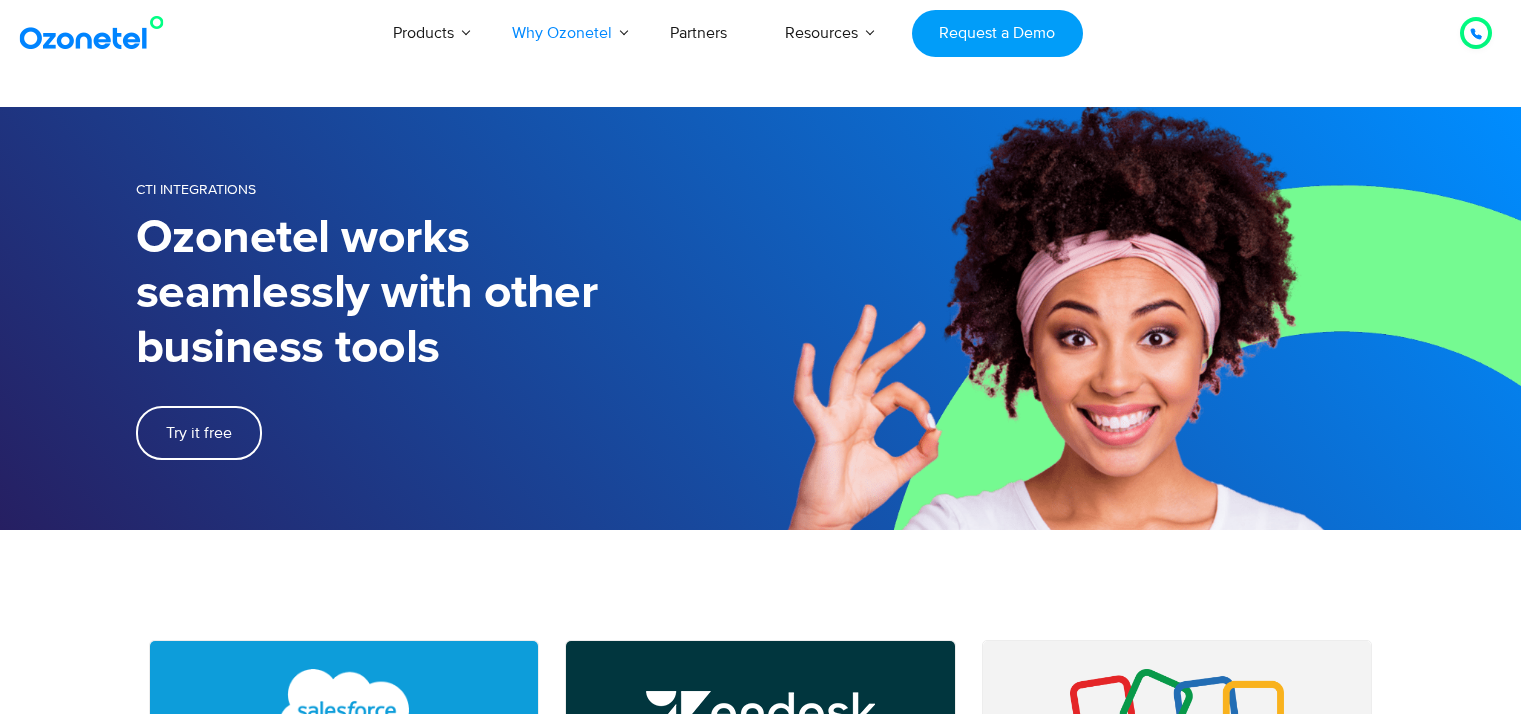 scroll, scrollTop: 0, scrollLeft: 0, axis: both 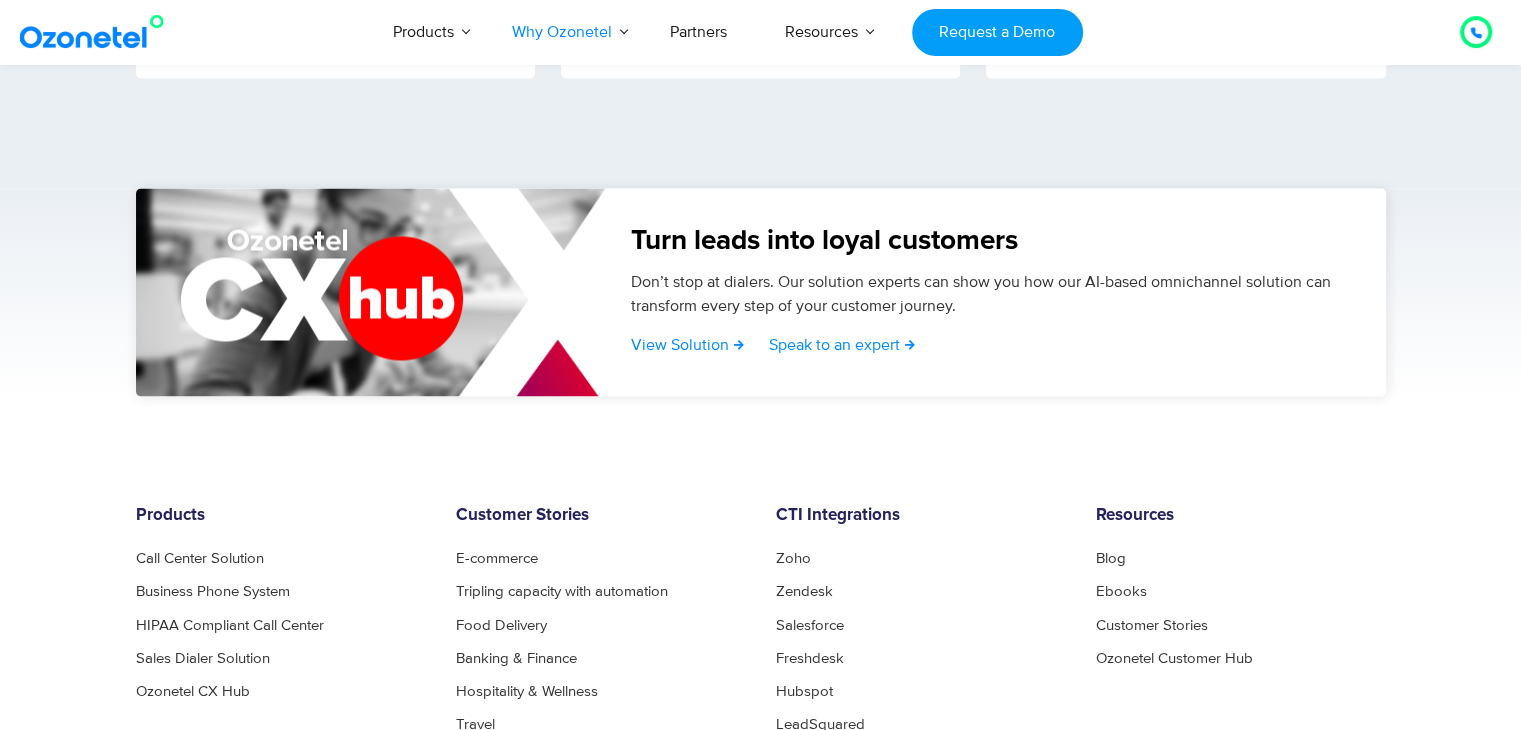 click at bounding box center [96, 32] 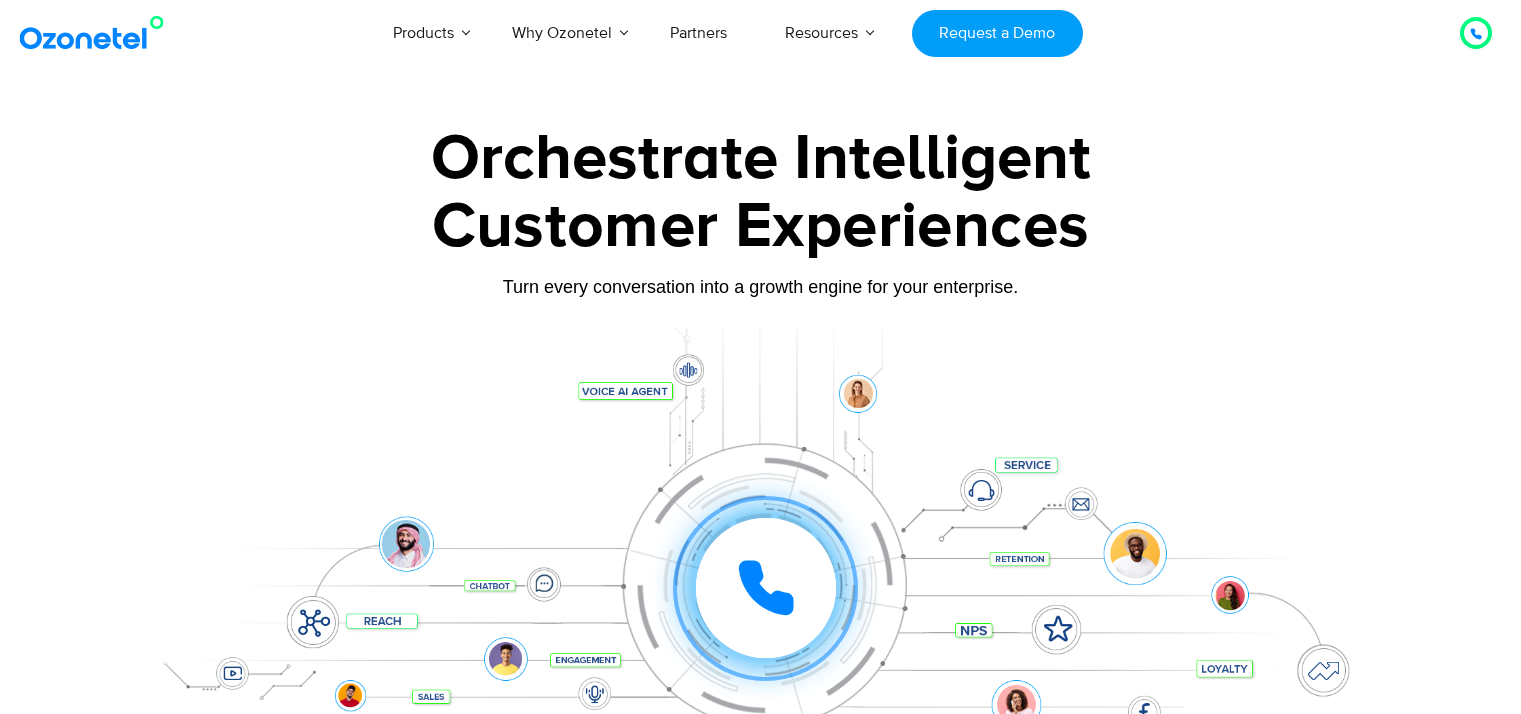 scroll, scrollTop: 0, scrollLeft: 0, axis: both 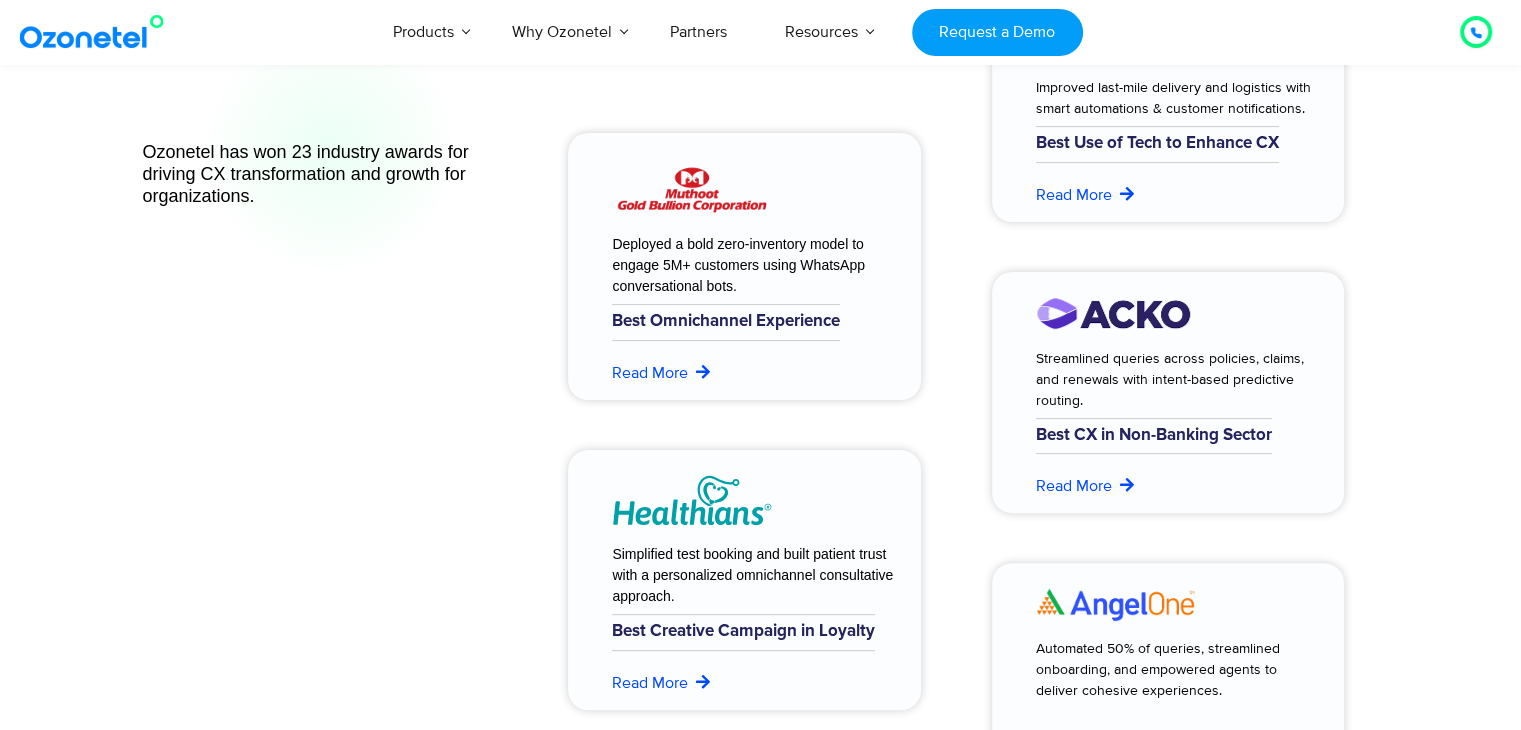 click at bounding box center (1370, 3621) 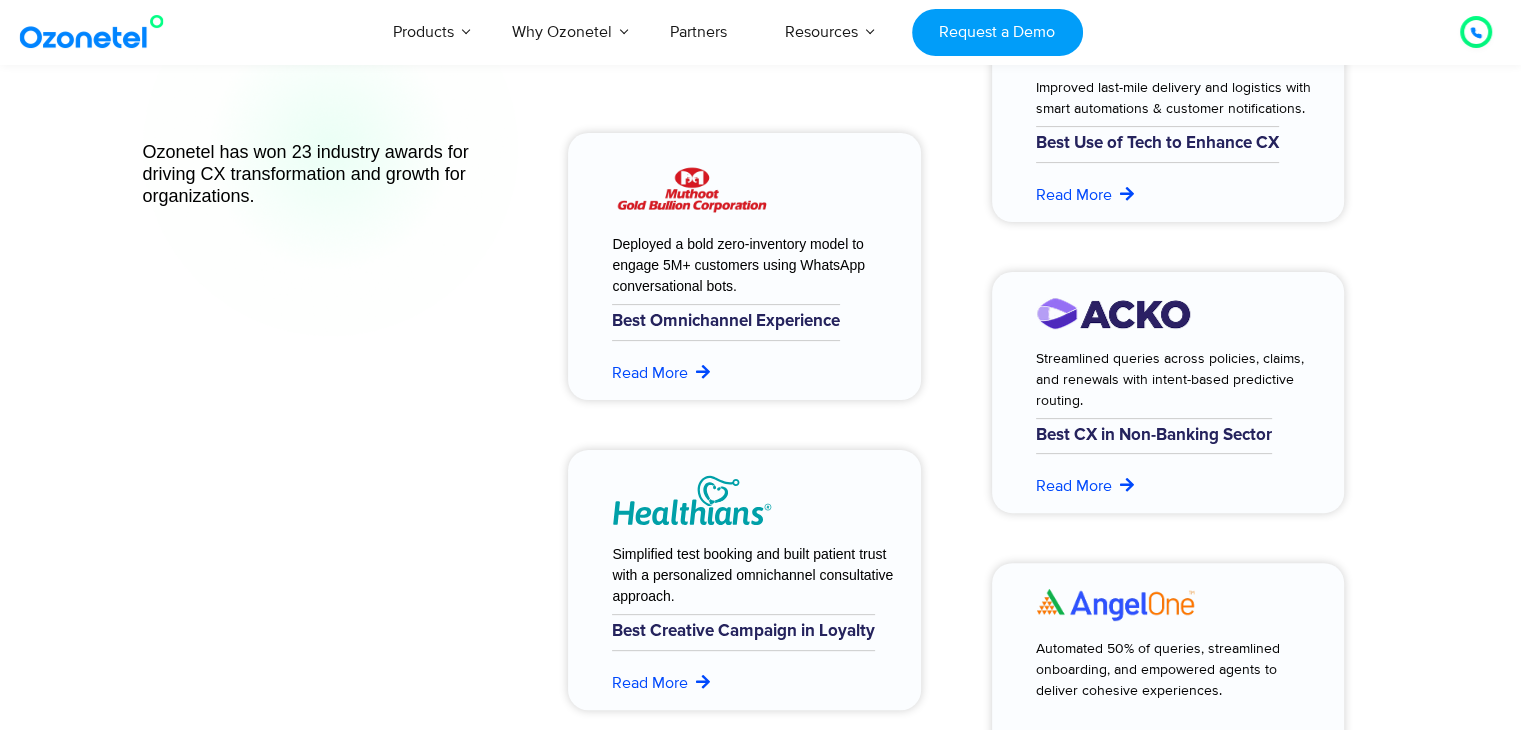 scroll, scrollTop: 11024, scrollLeft: 0, axis: vertical 